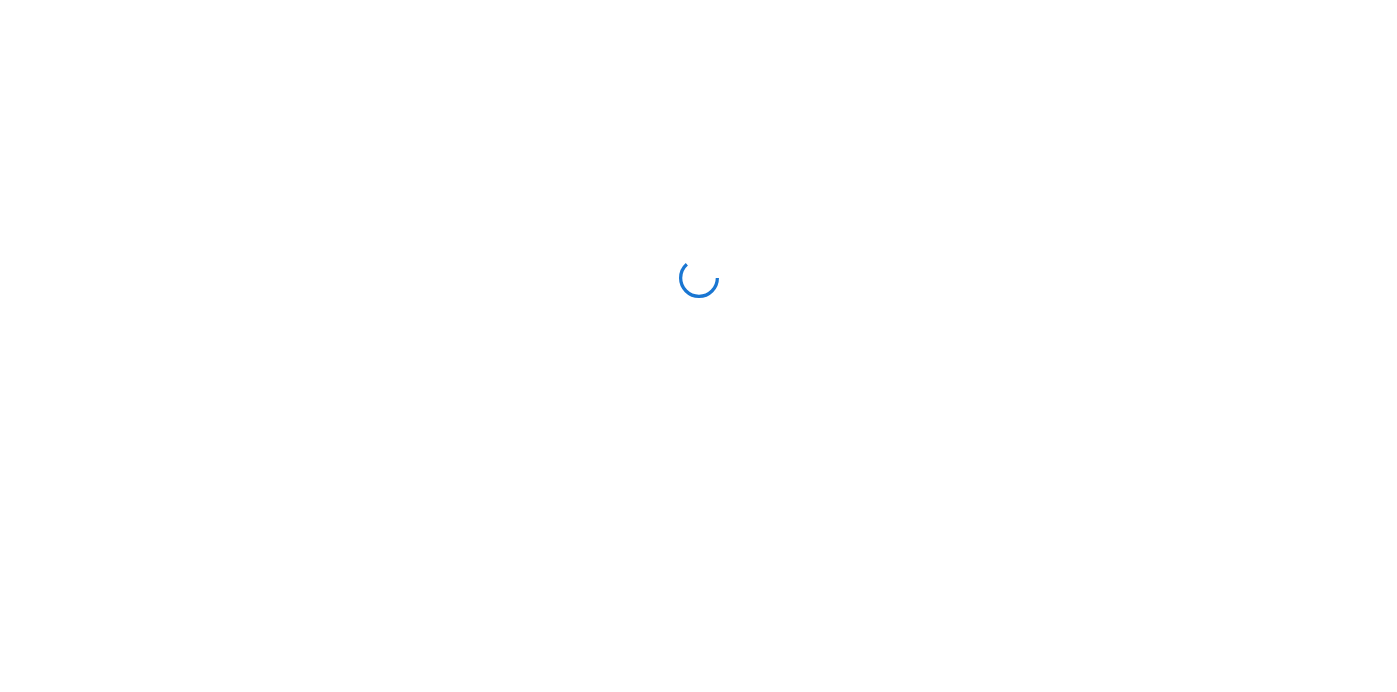 scroll, scrollTop: 0, scrollLeft: 0, axis: both 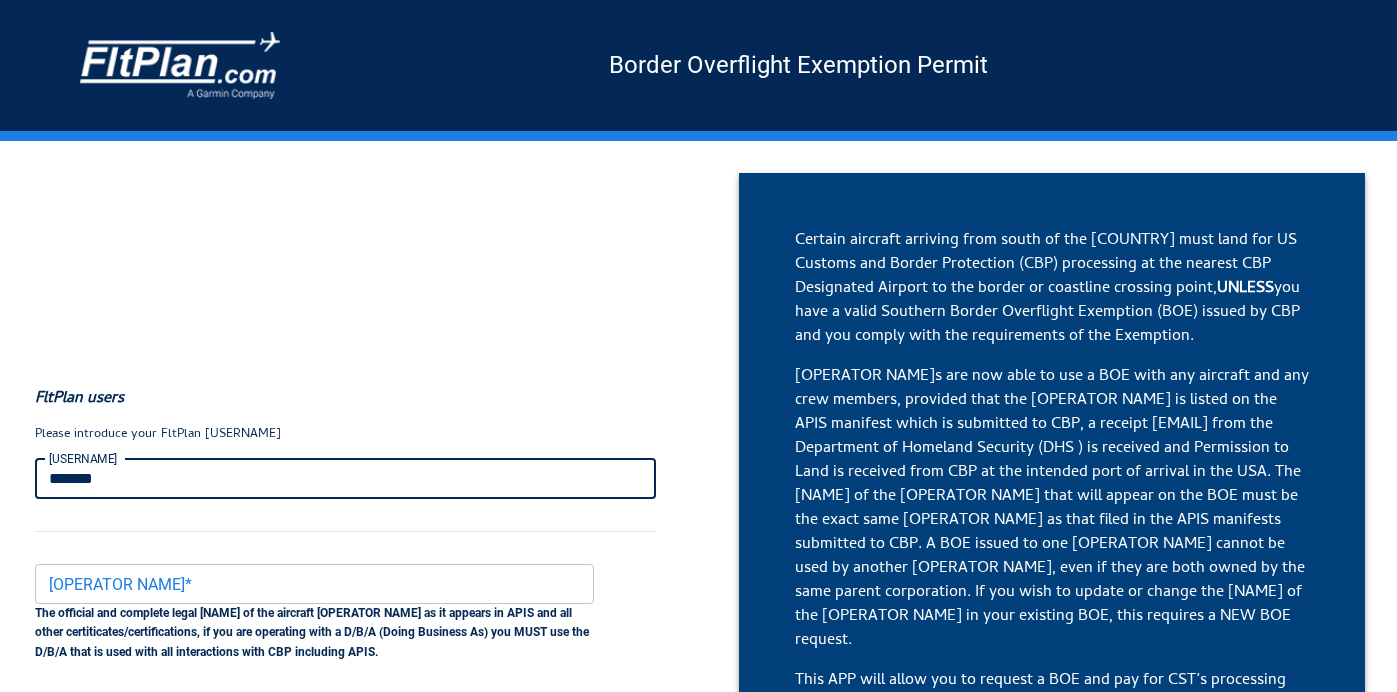 type on "*******" 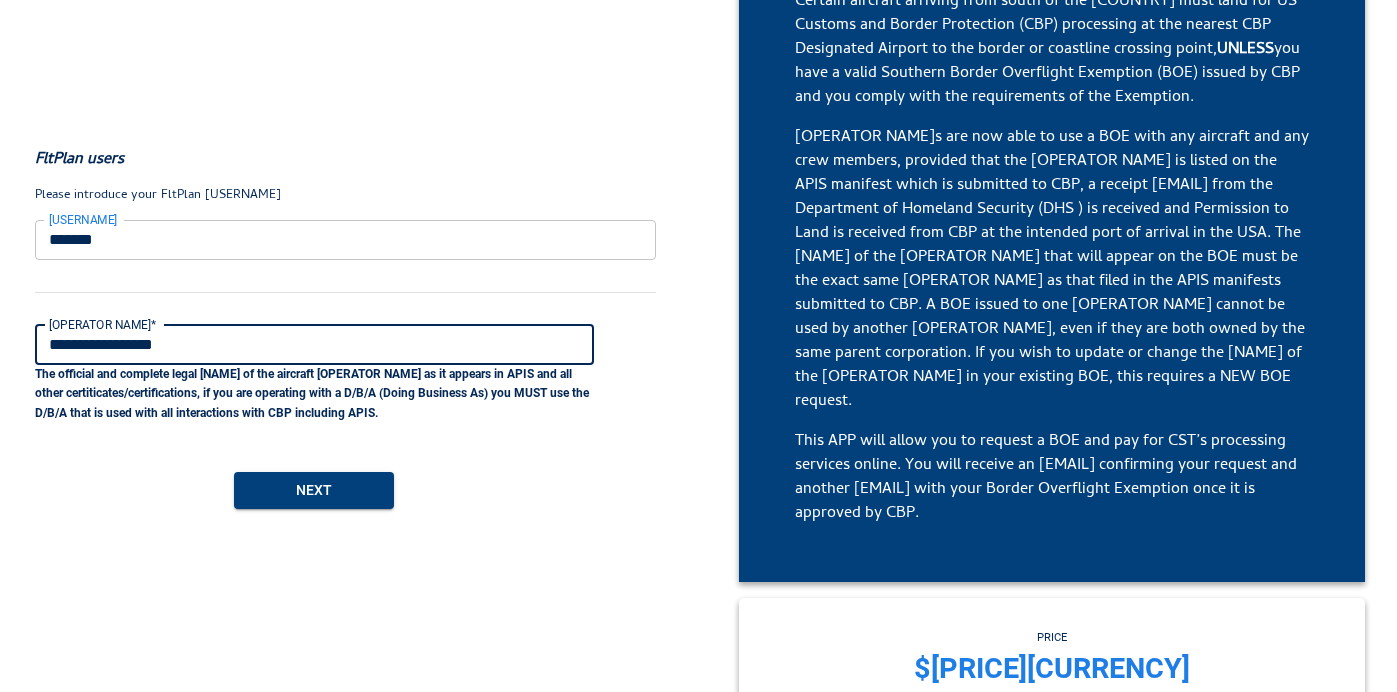 scroll, scrollTop: 273, scrollLeft: 0, axis: vertical 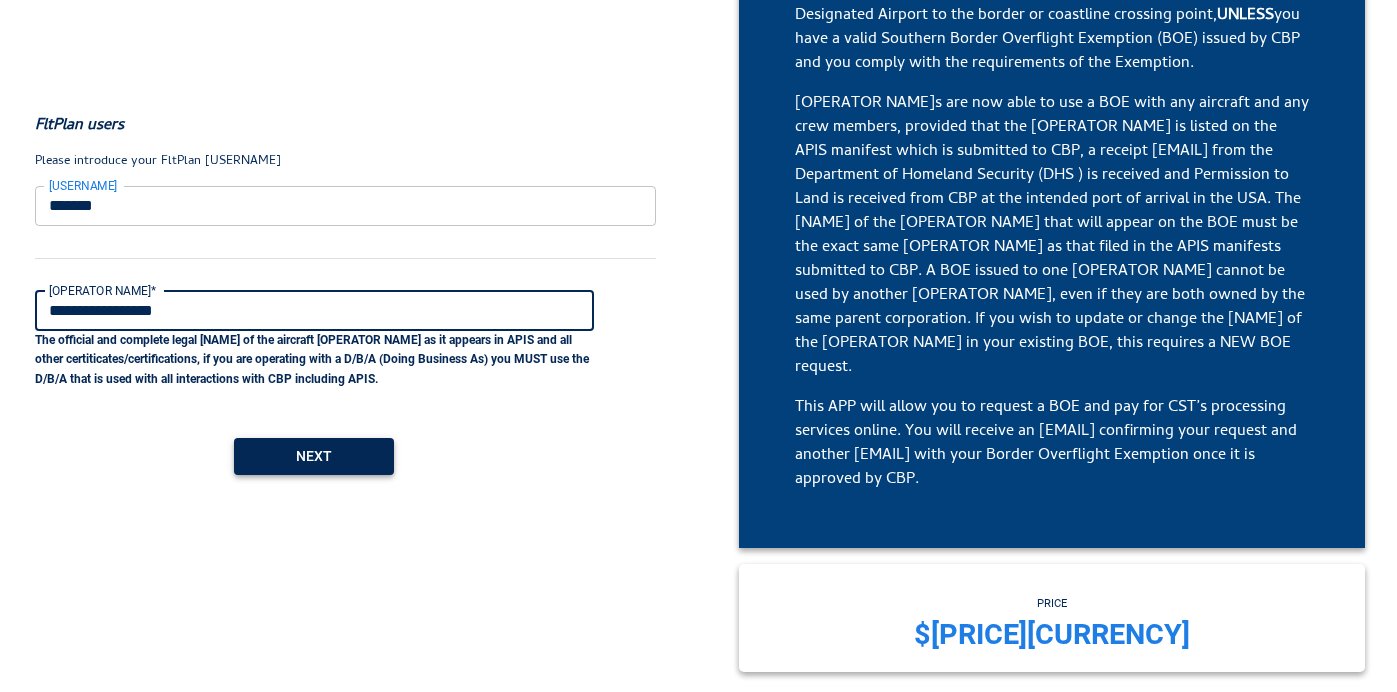 type on "**********" 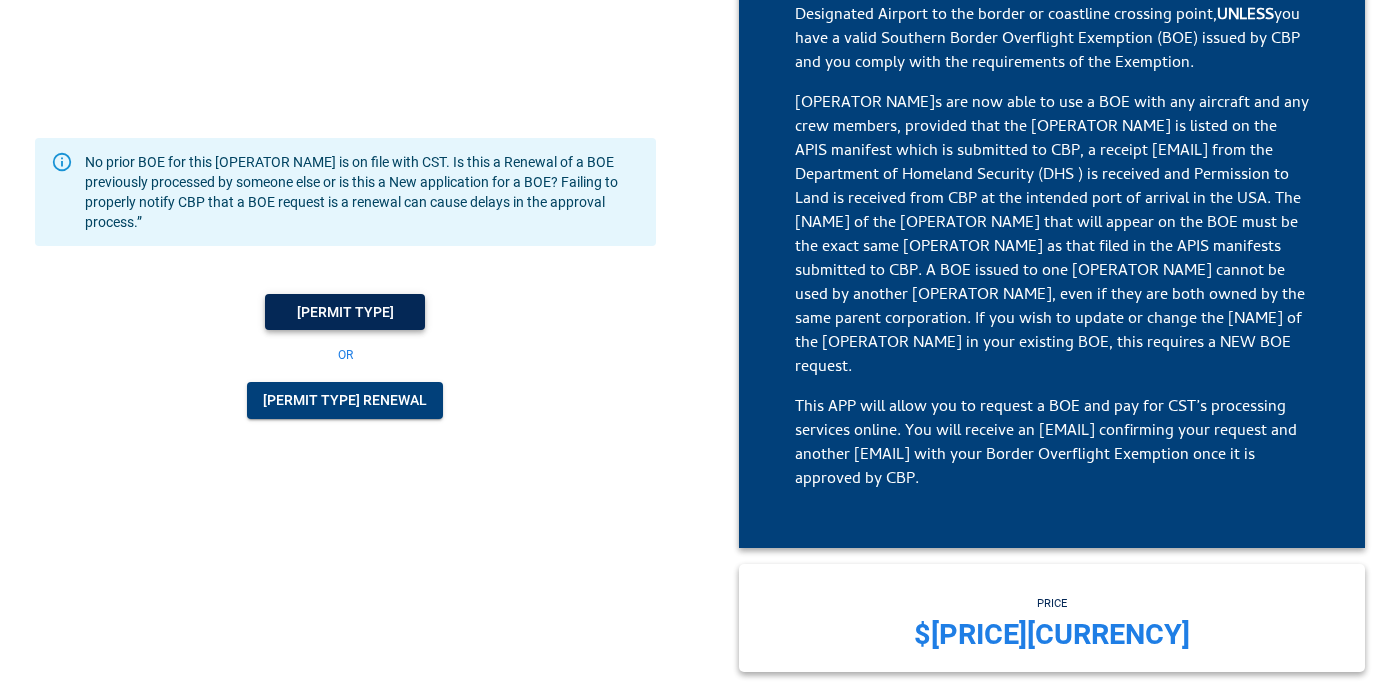 click on "[PERMIT TYPE]" at bounding box center (345, 312) 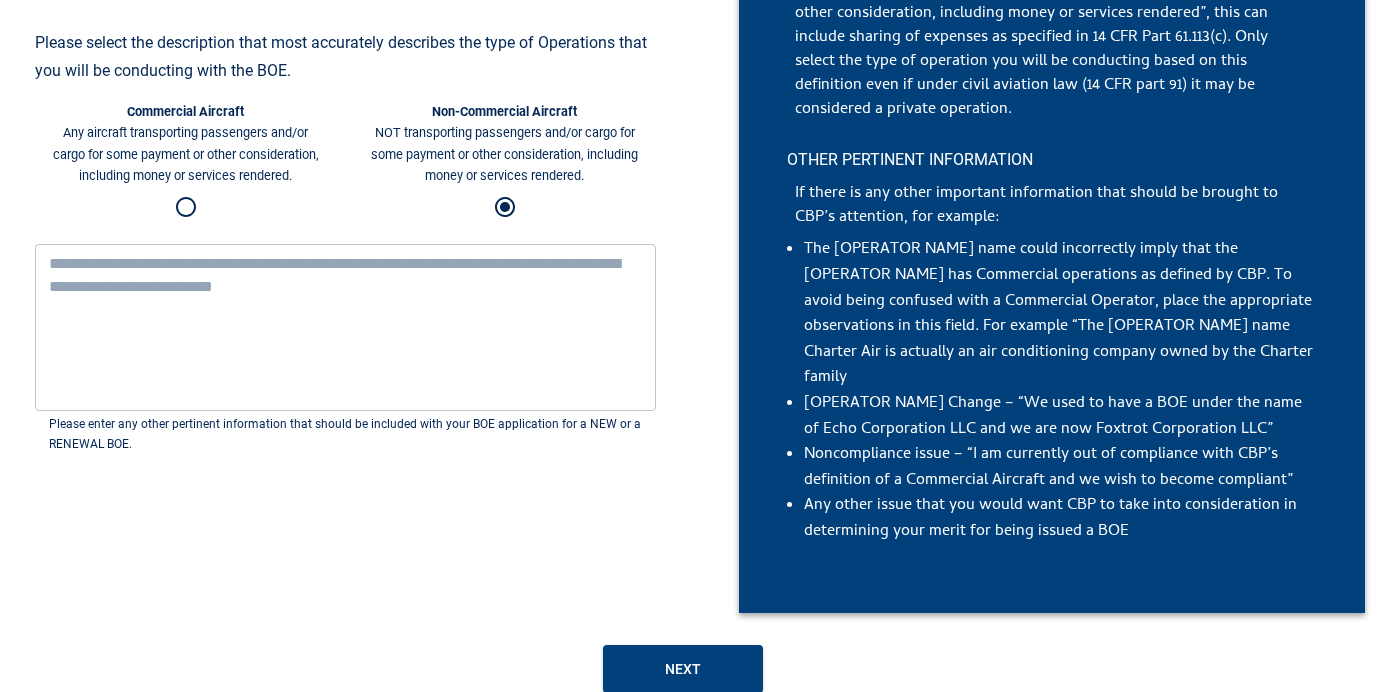 scroll, scrollTop: 306, scrollLeft: 0, axis: vertical 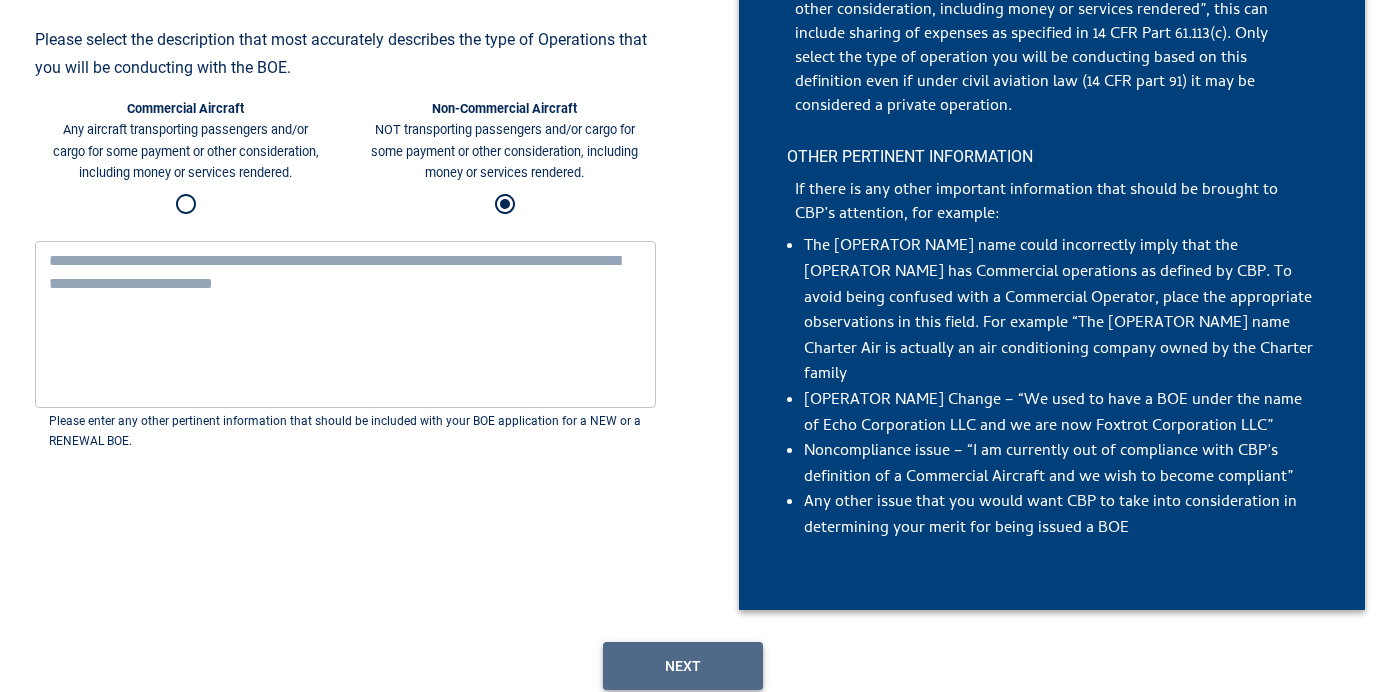 click on "Next" at bounding box center [683, 666] 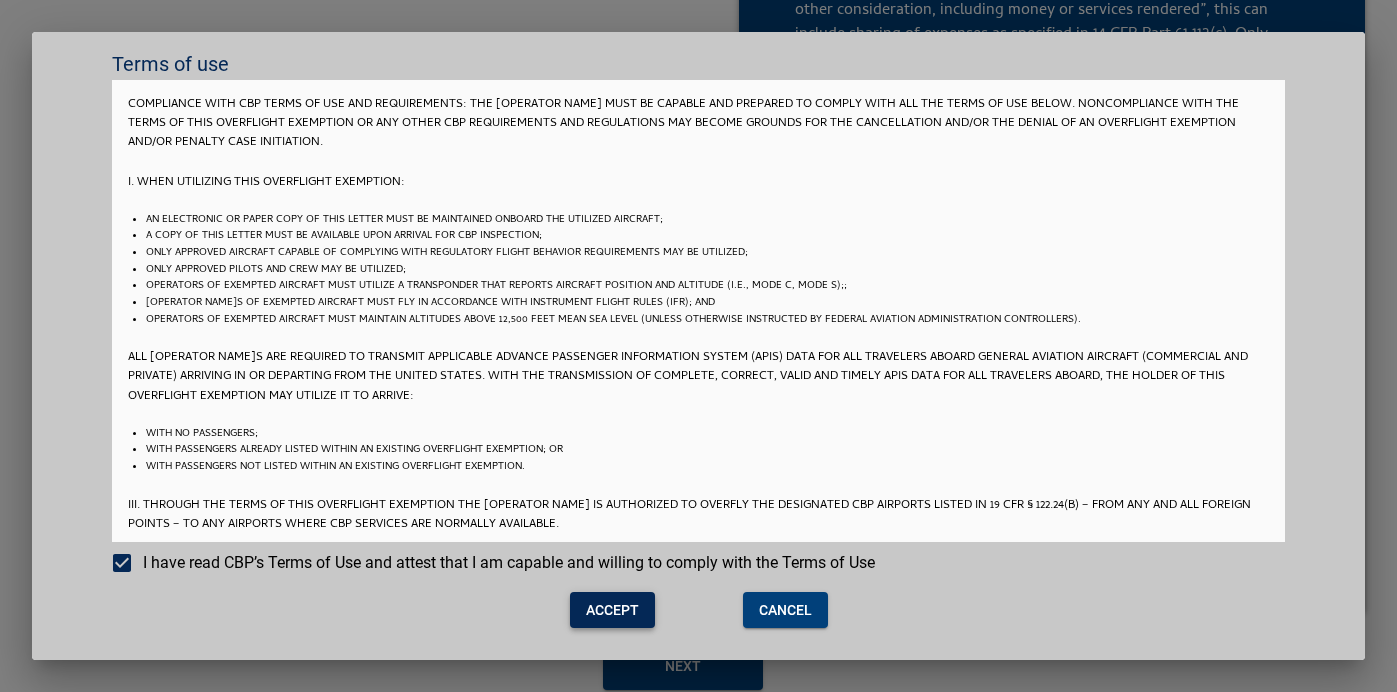 click on "Accept" at bounding box center [612, 610] 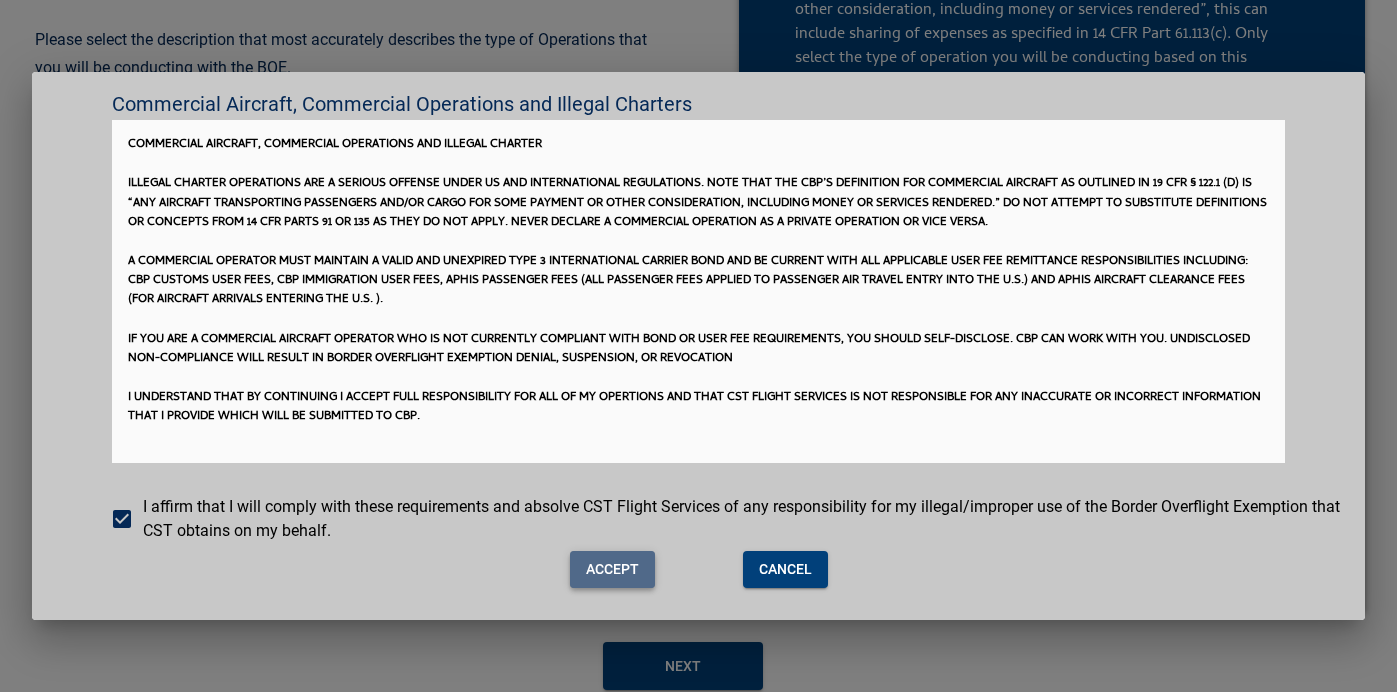 click on "Accept" at bounding box center (612, 569) 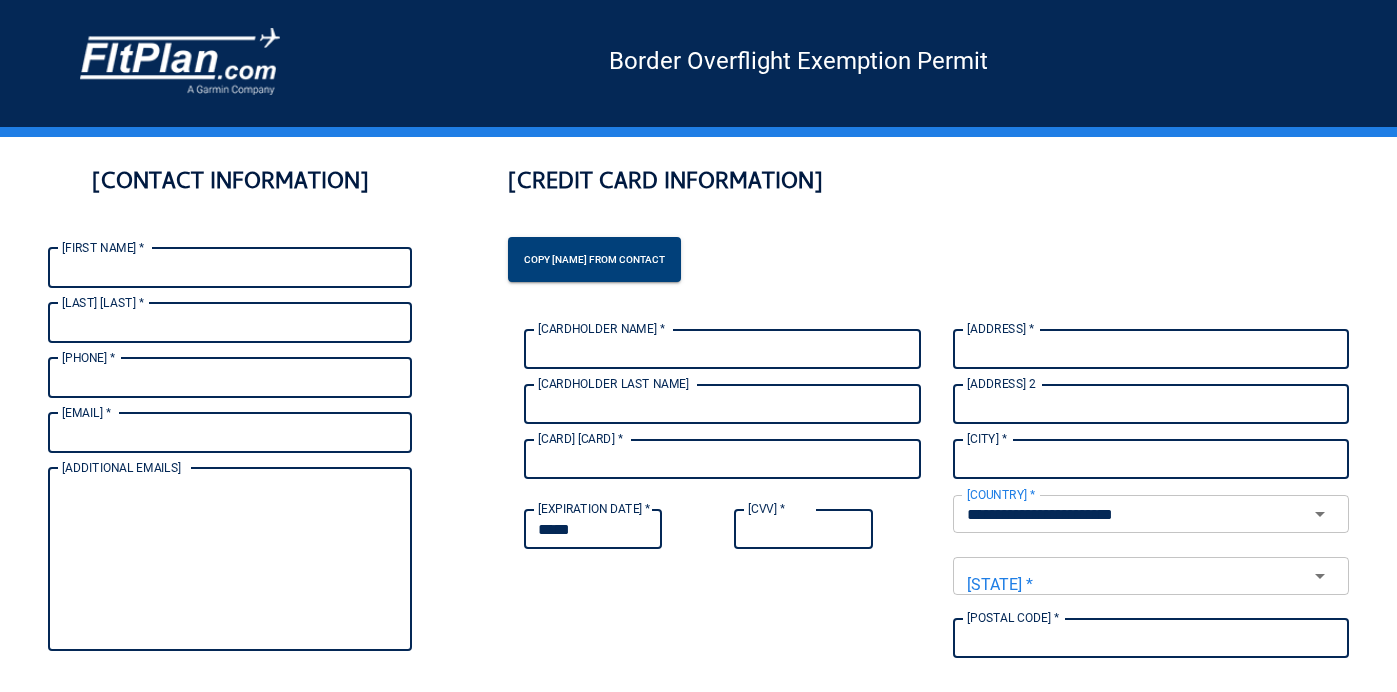 scroll, scrollTop: 57, scrollLeft: 0, axis: vertical 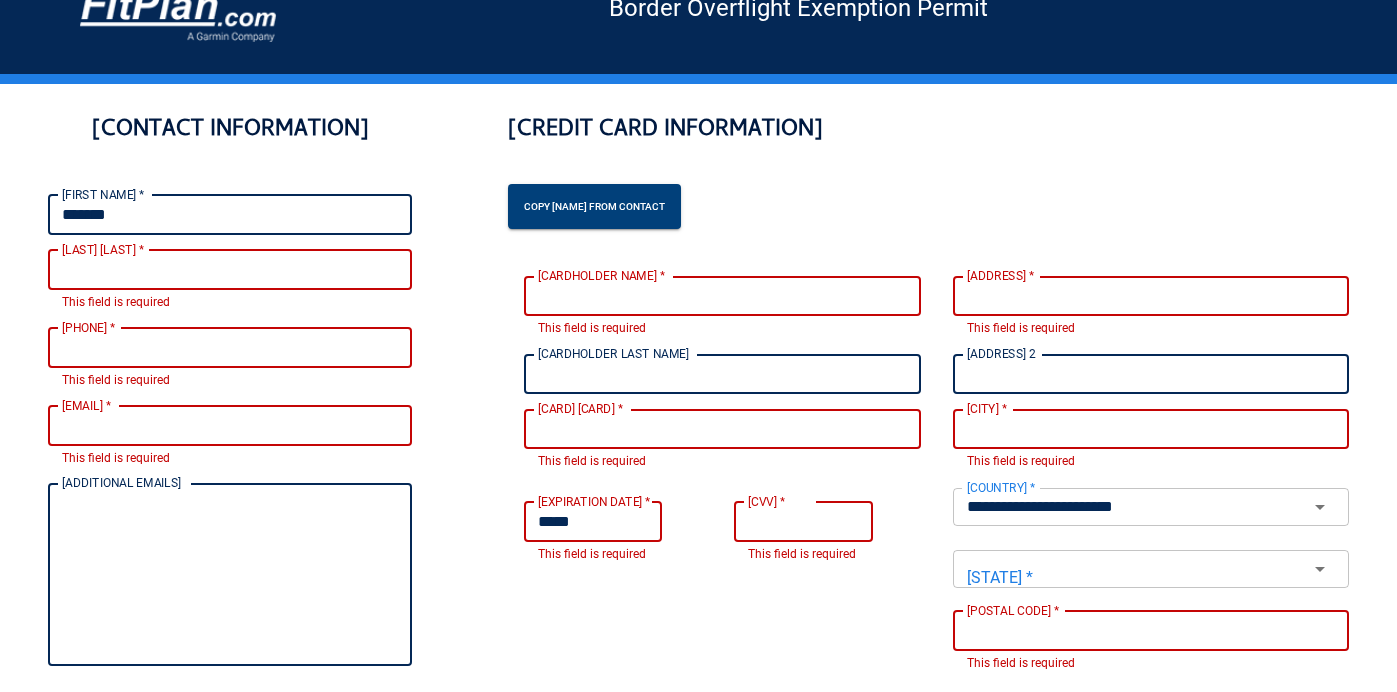 type on "*******" 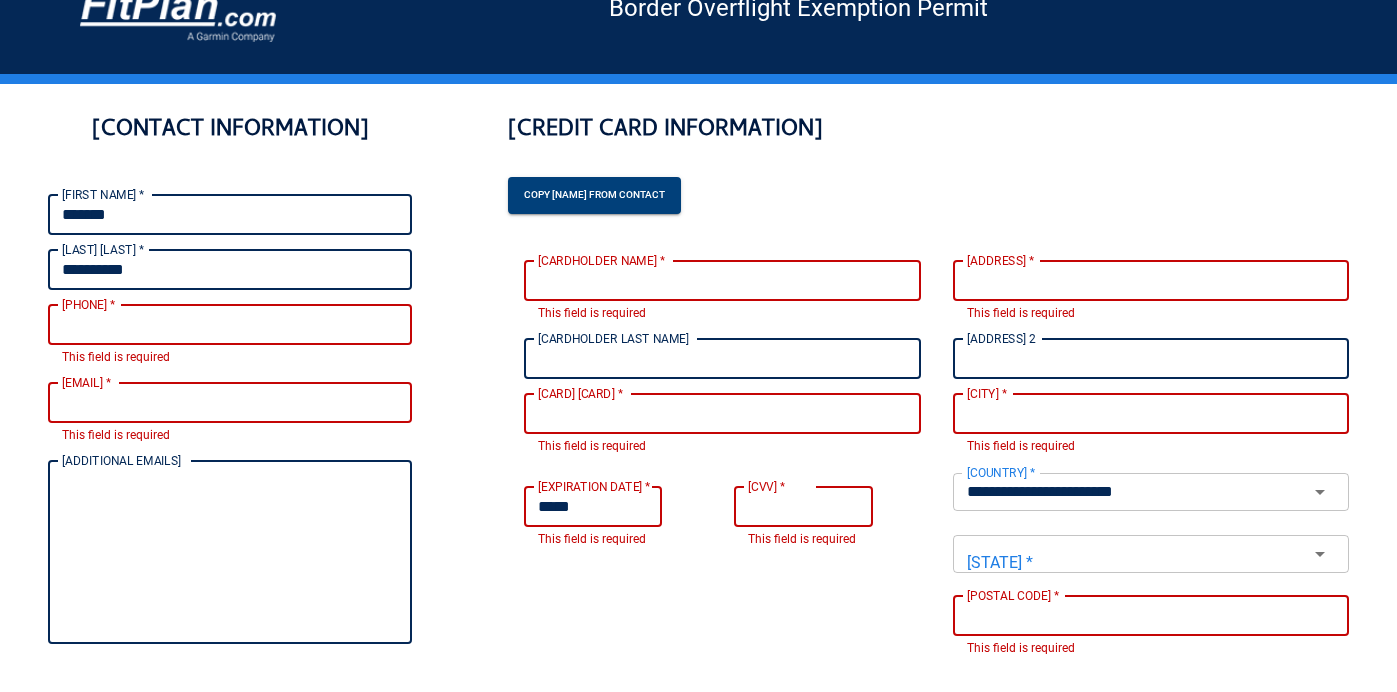 type on "**********" 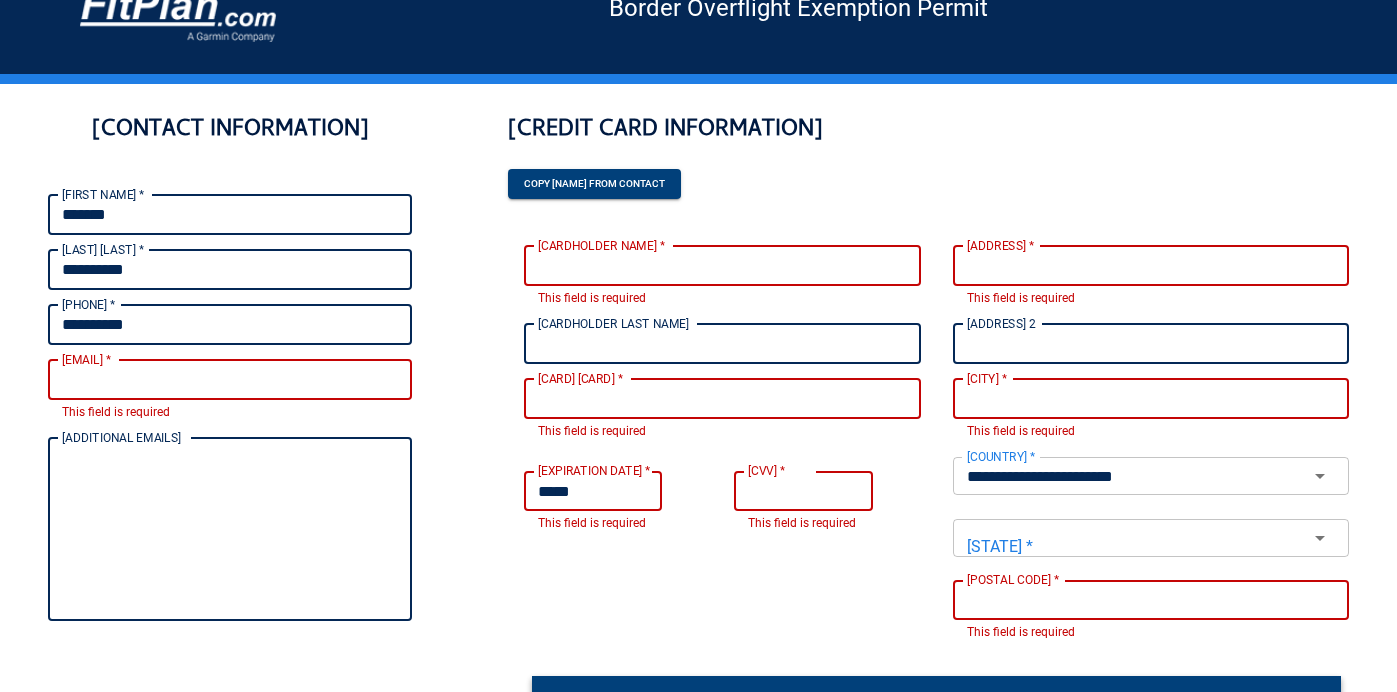 type on "**********" 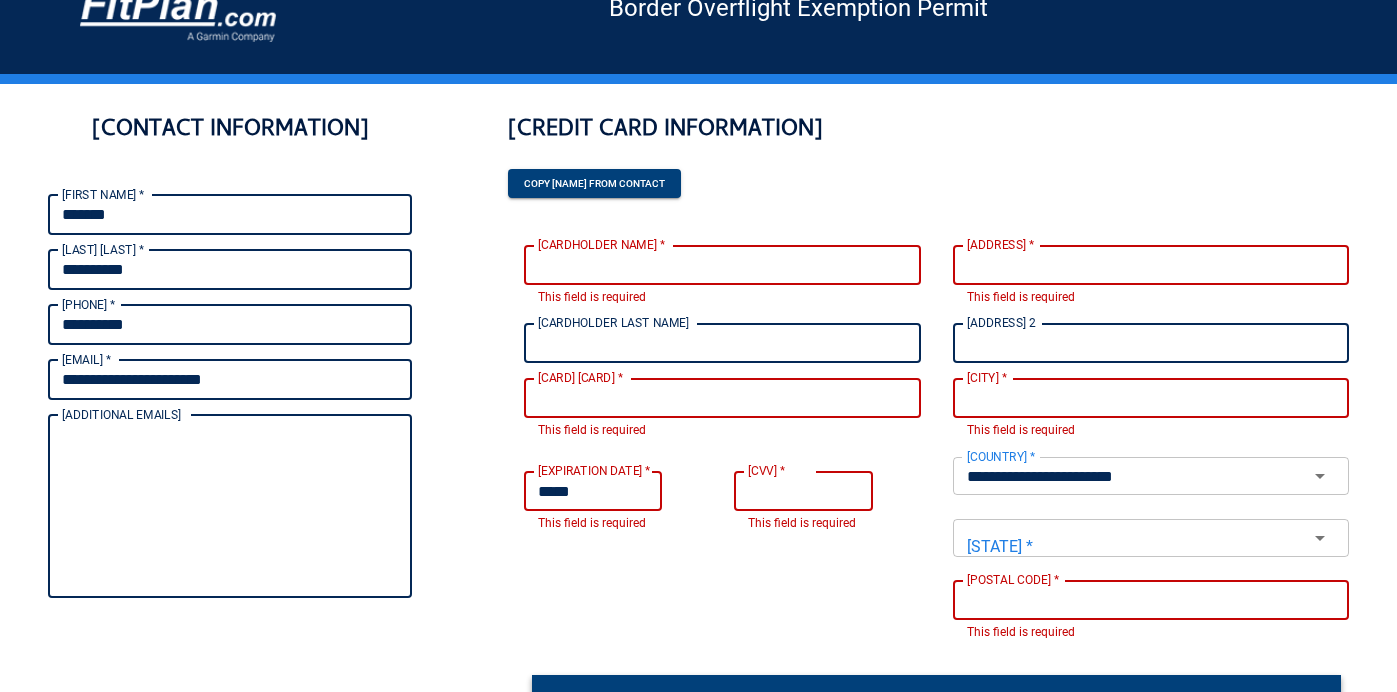 type on "**********" 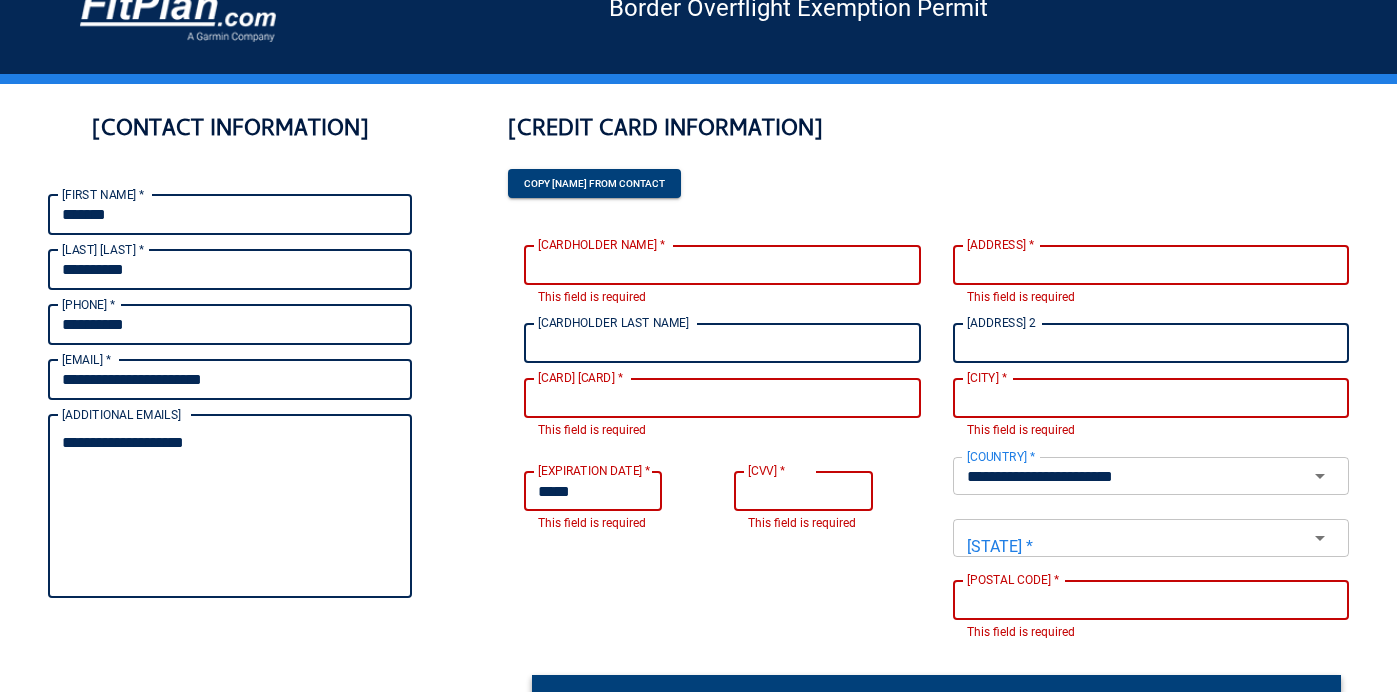 type on "**********" 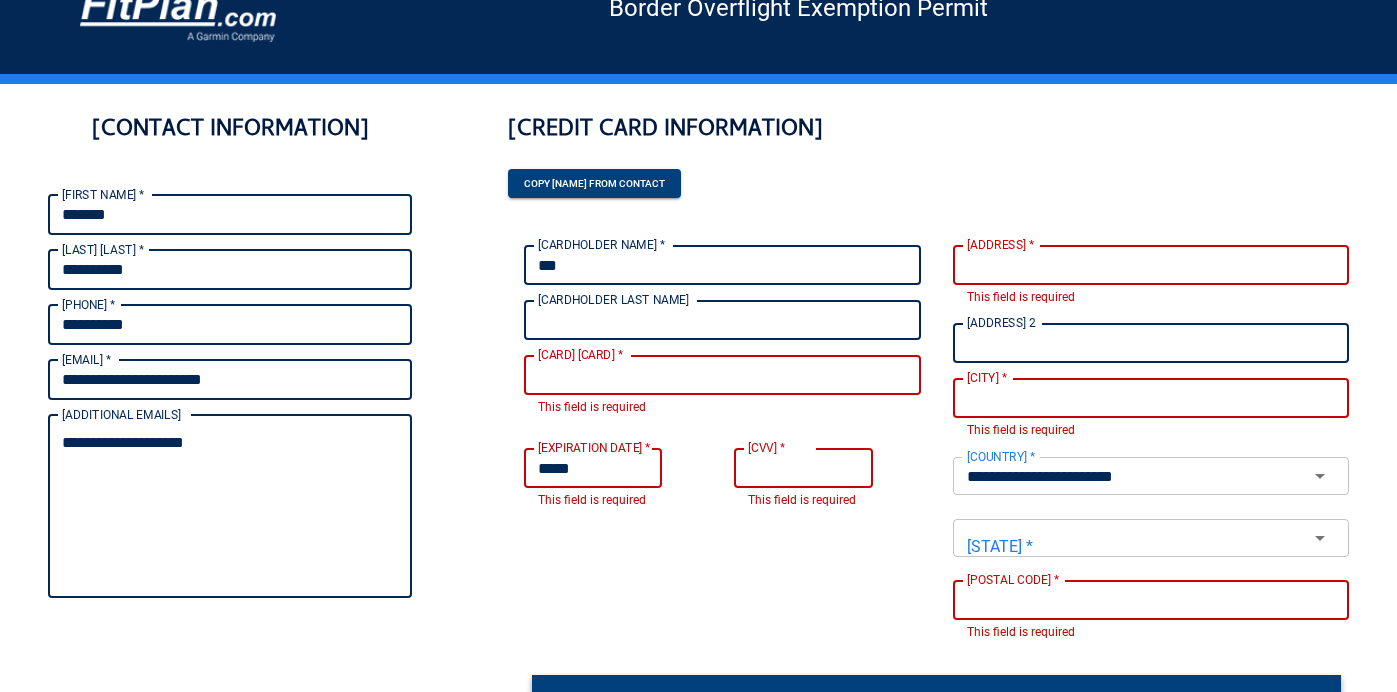 type on "***" 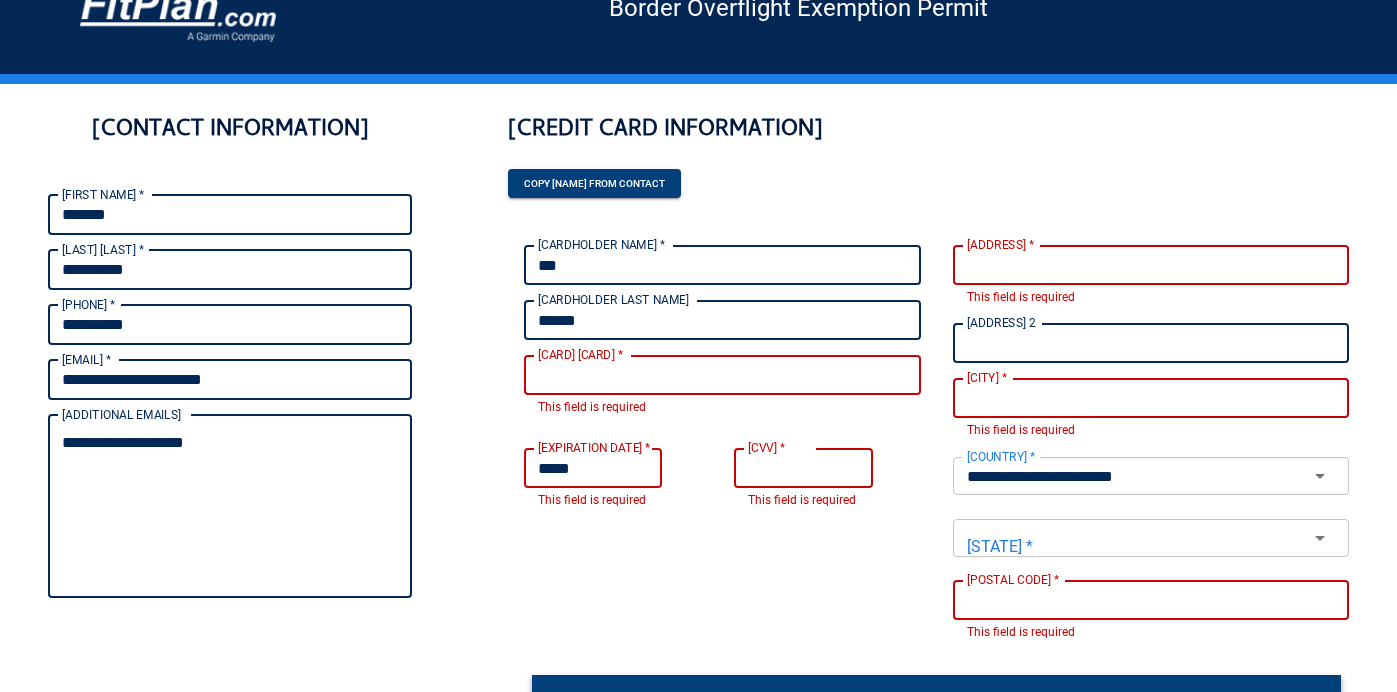 type on "******" 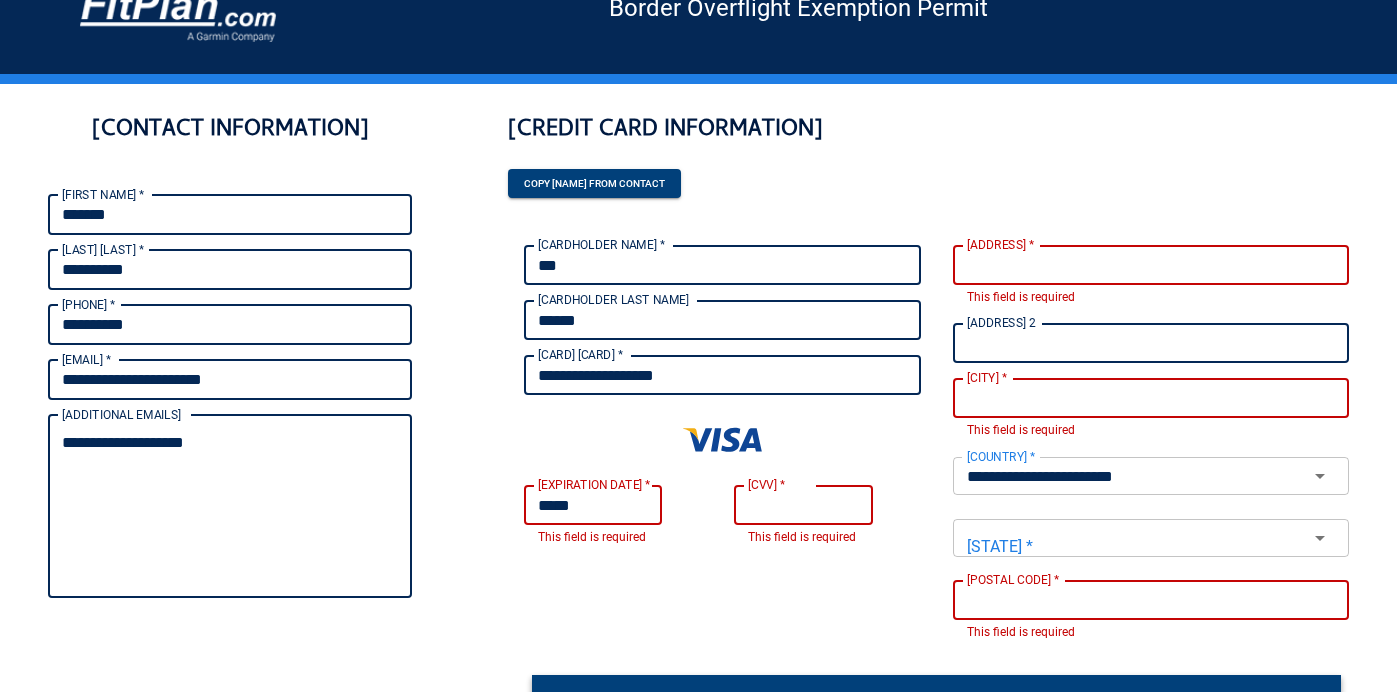 type on "**********" 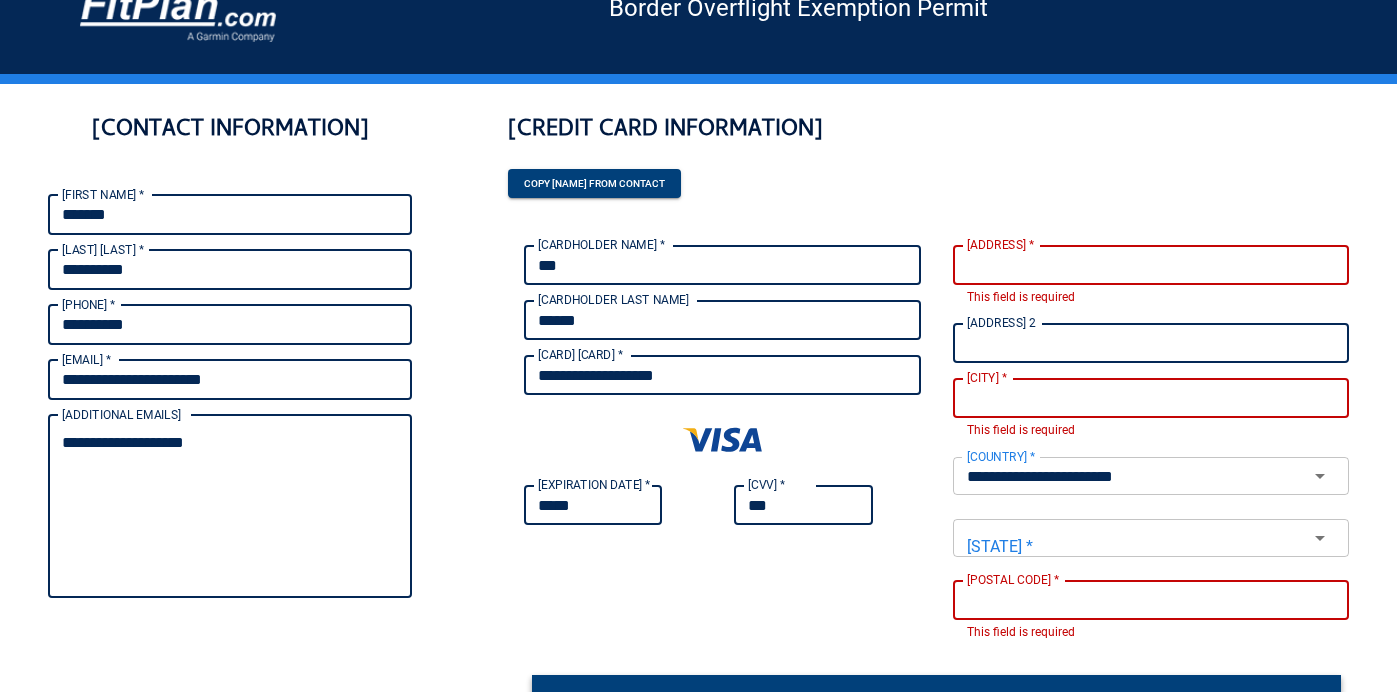 type on "***" 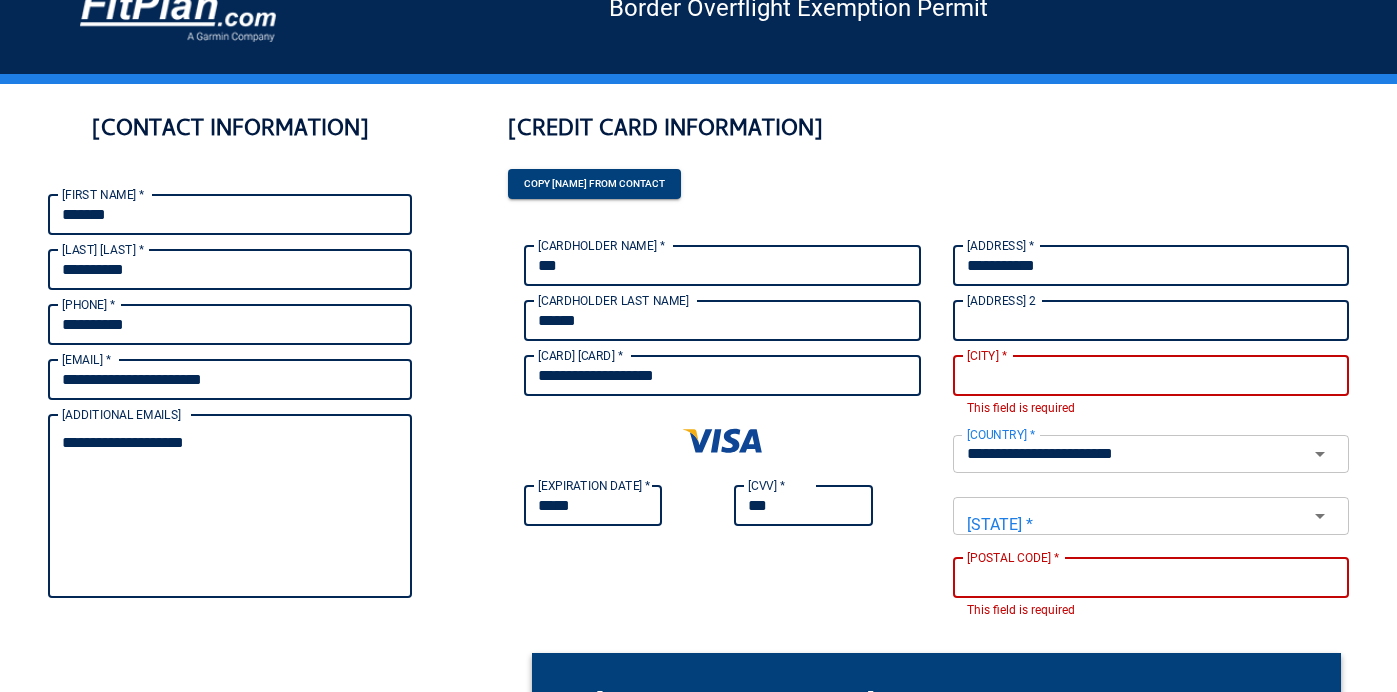 type on "**********" 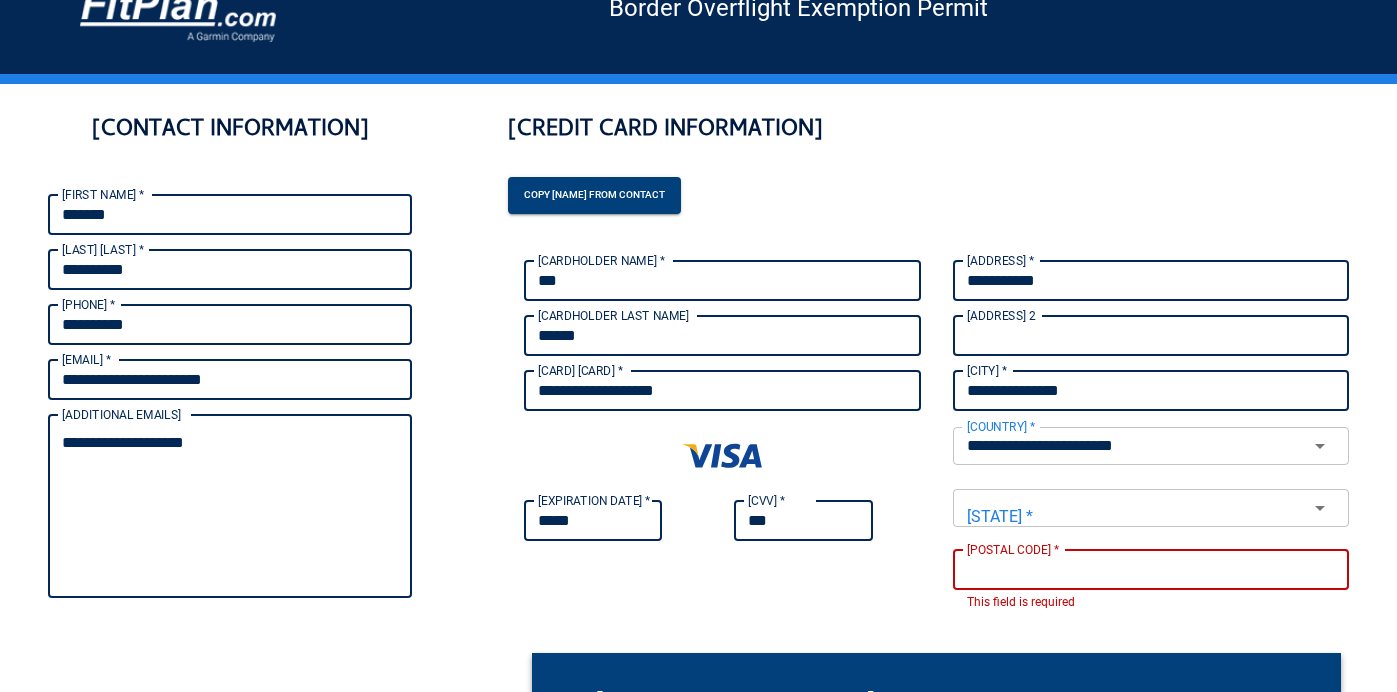 type on "**********" 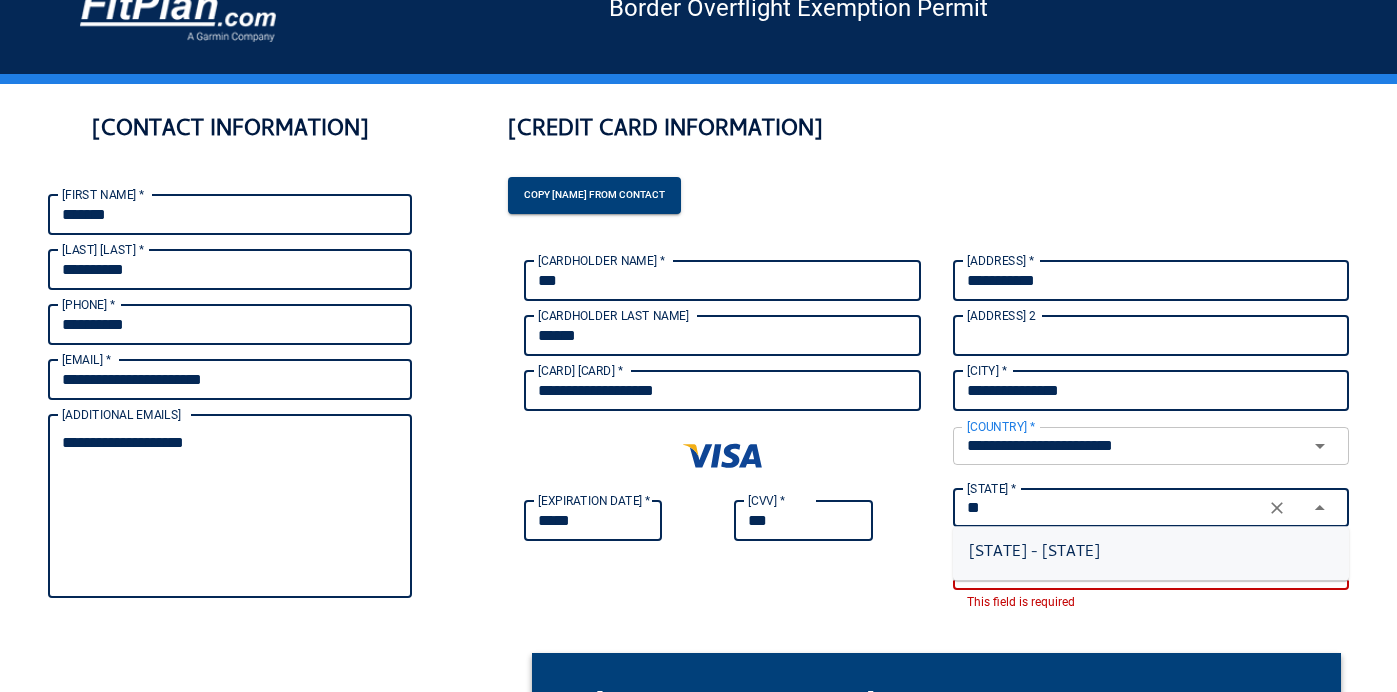 click on "[STATE] - [STATE]" at bounding box center [1151, 554] 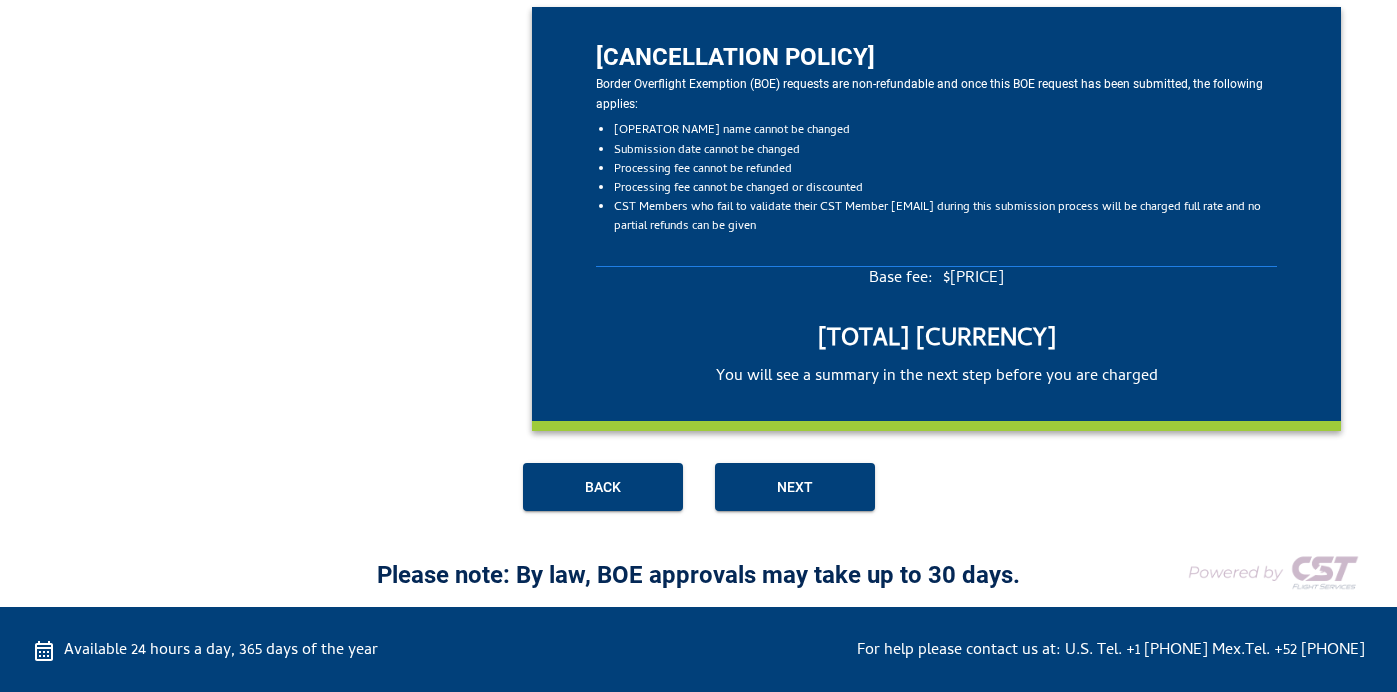 scroll, scrollTop: 701, scrollLeft: 0, axis: vertical 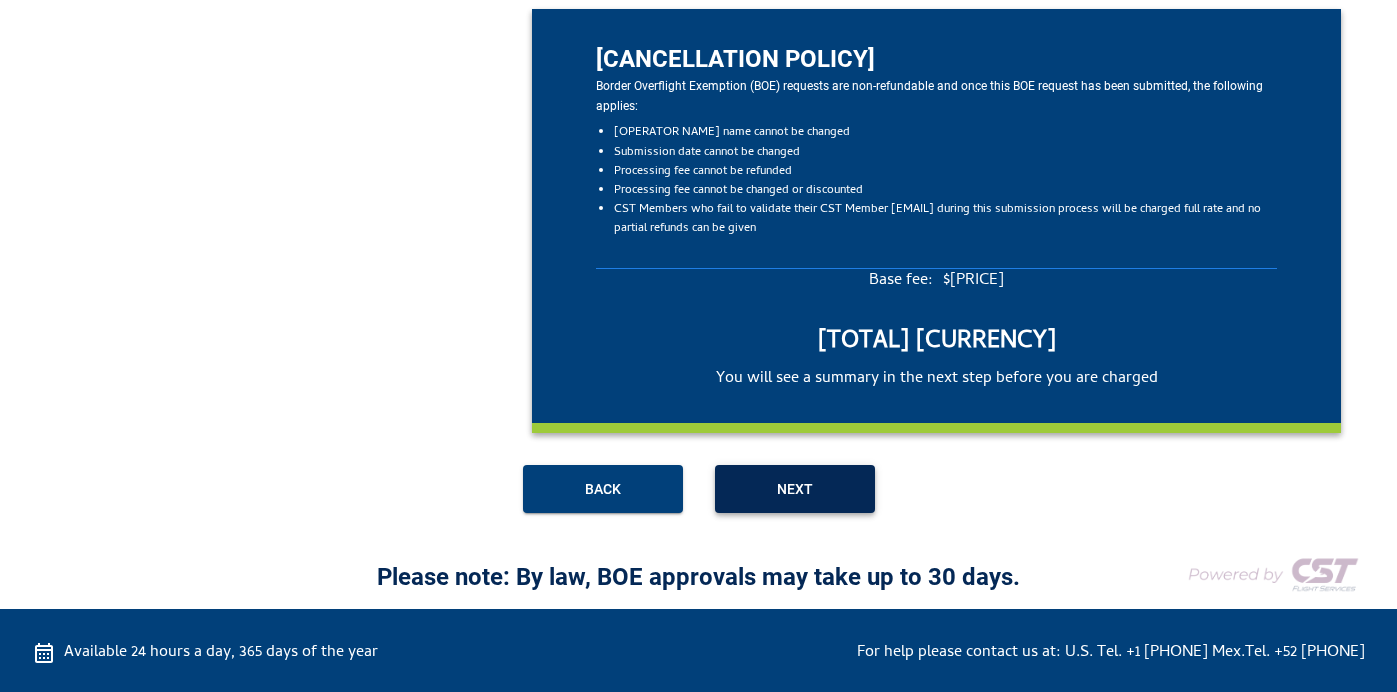 type on "*****" 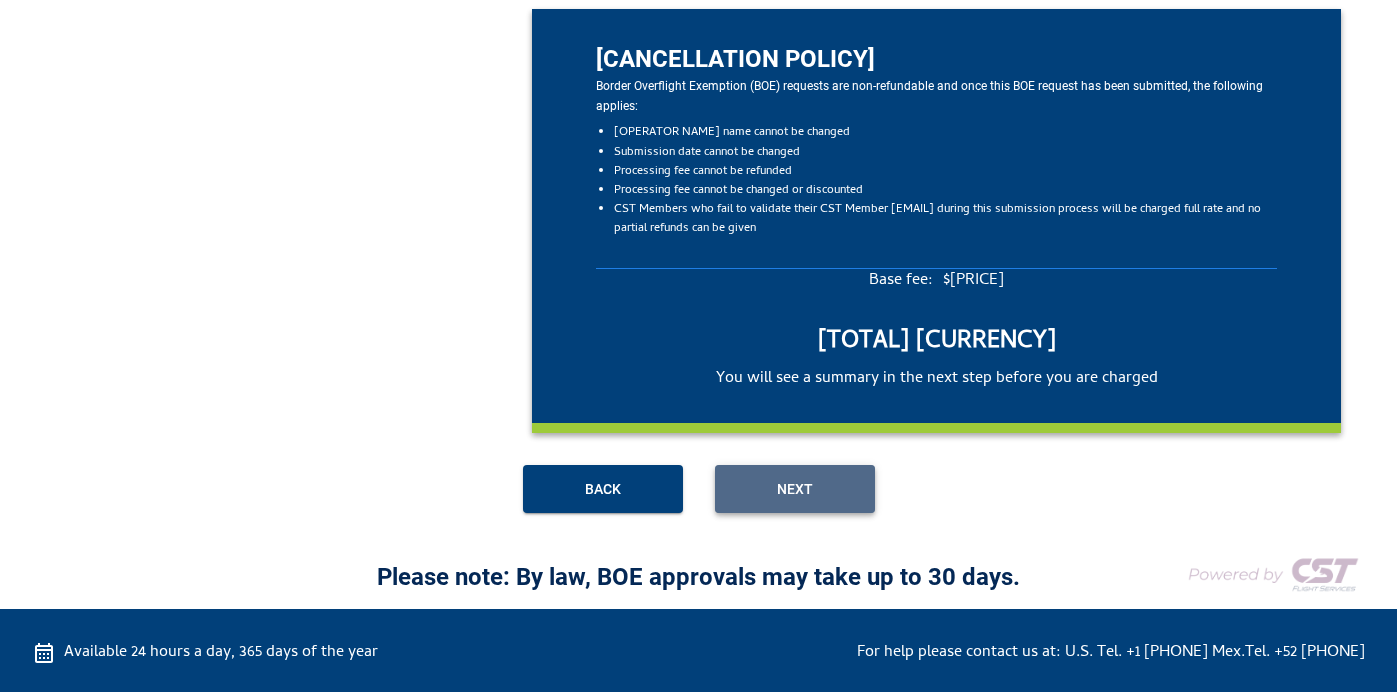click on "Next" at bounding box center (795, 489) 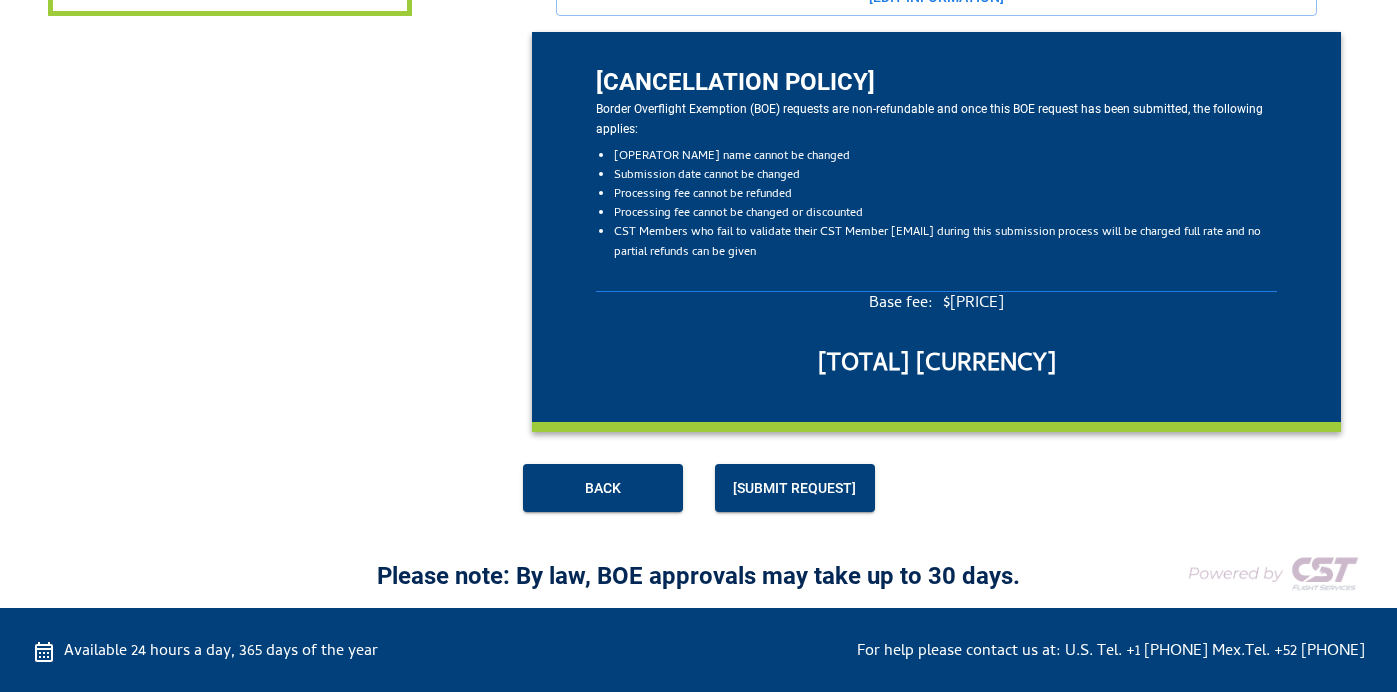 scroll, scrollTop: 593, scrollLeft: 0, axis: vertical 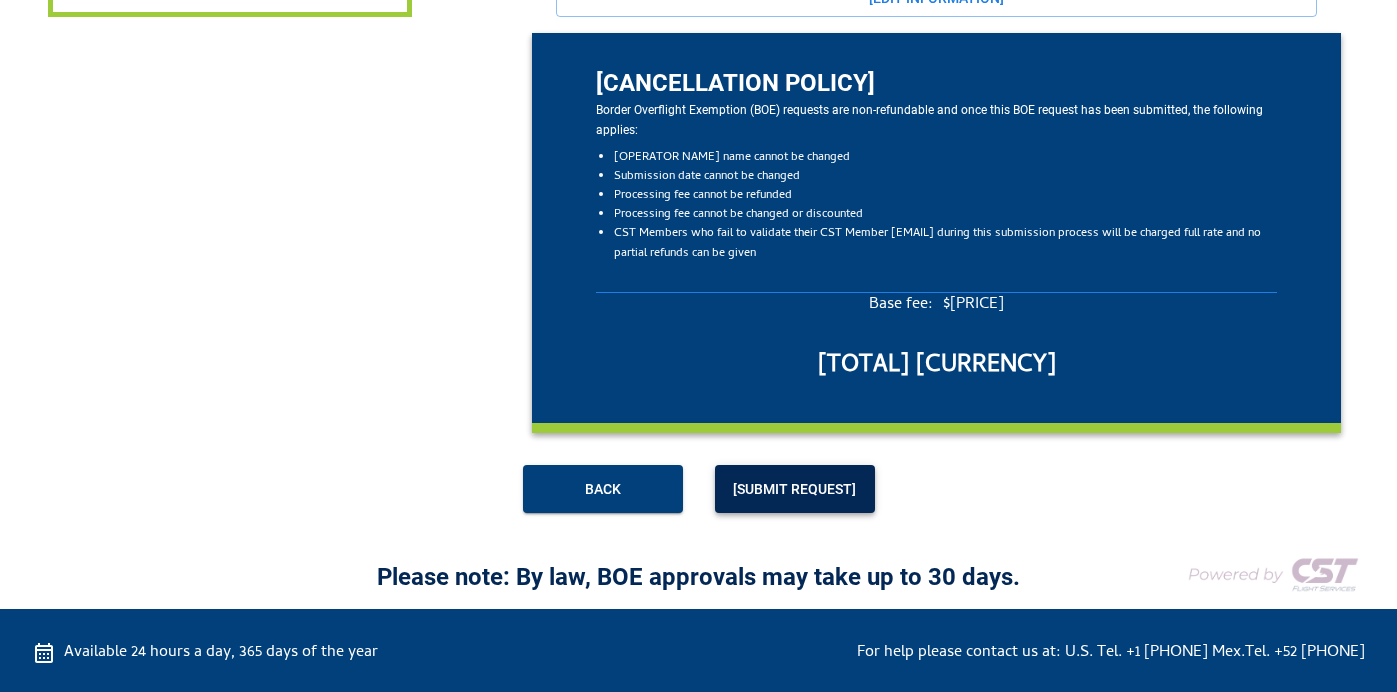 click on "[SUBMIT REQUEST]" at bounding box center [795, 489] 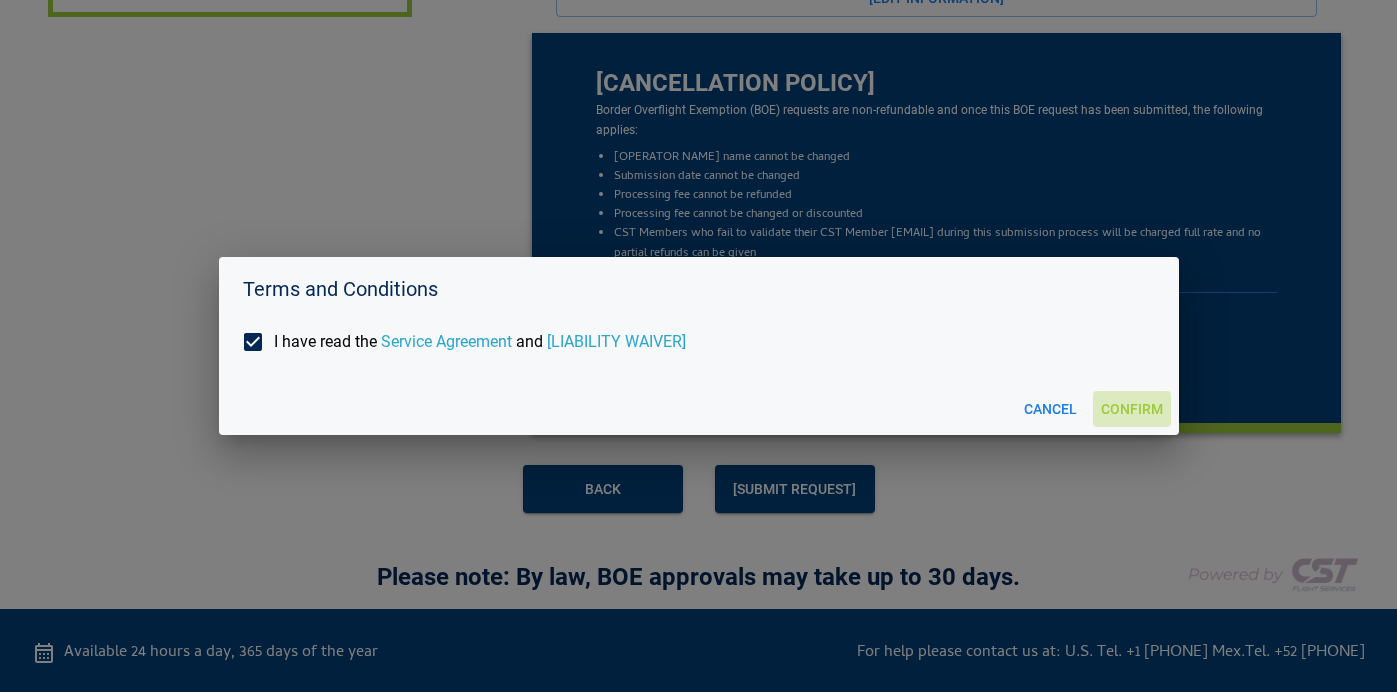 click on "Confirm" at bounding box center [1132, 409] 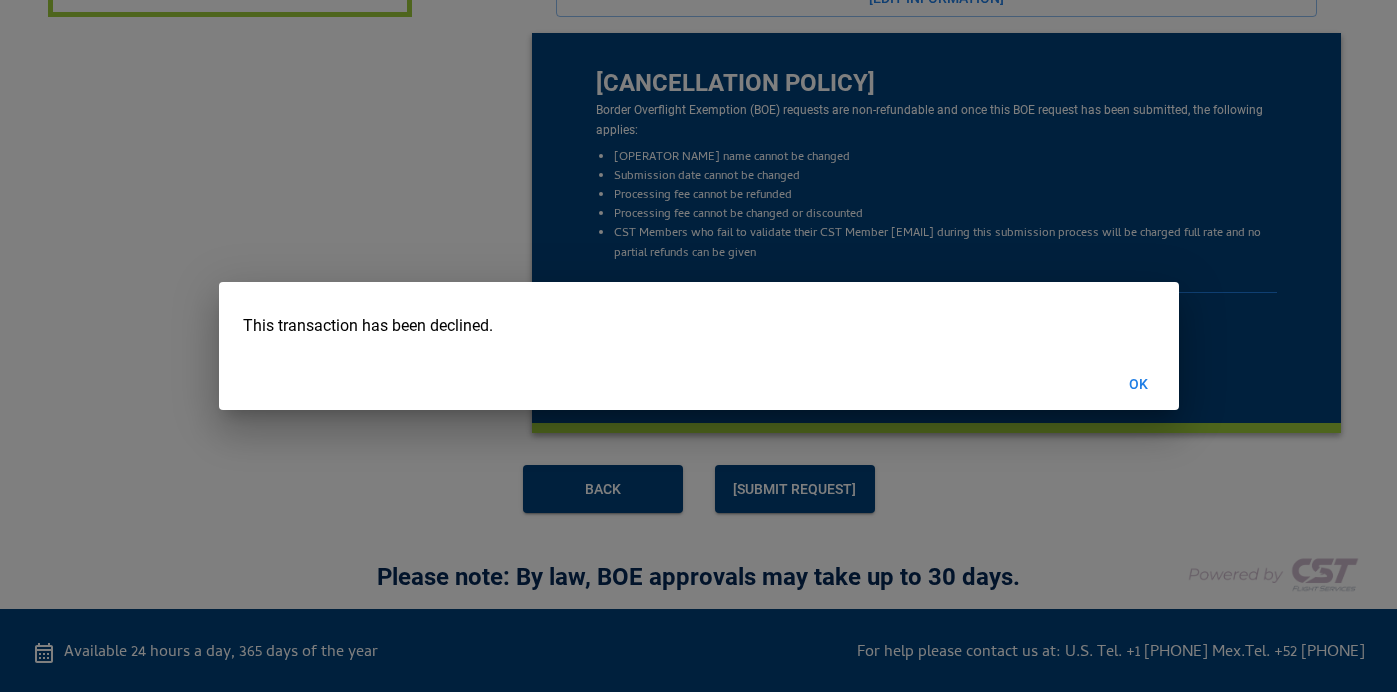 click on "OK" at bounding box center [1139, 384] 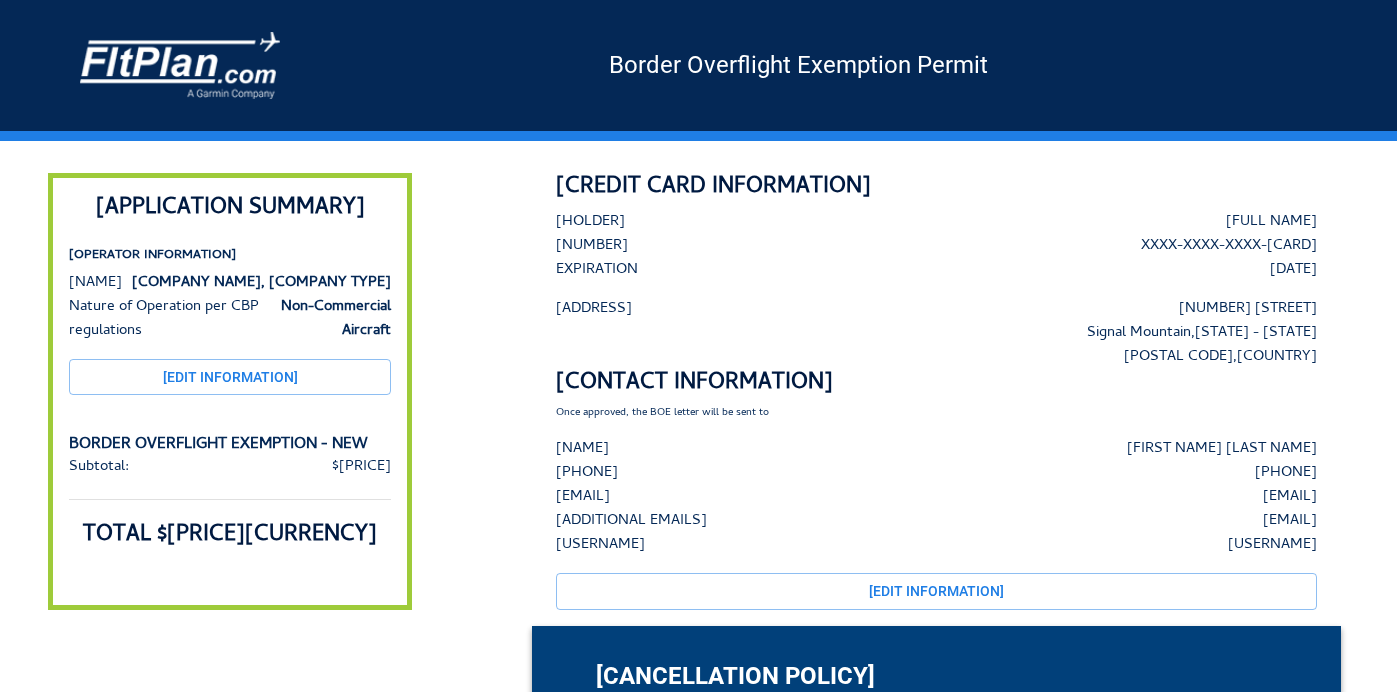 scroll, scrollTop: 0, scrollLeft: 0, axis: both 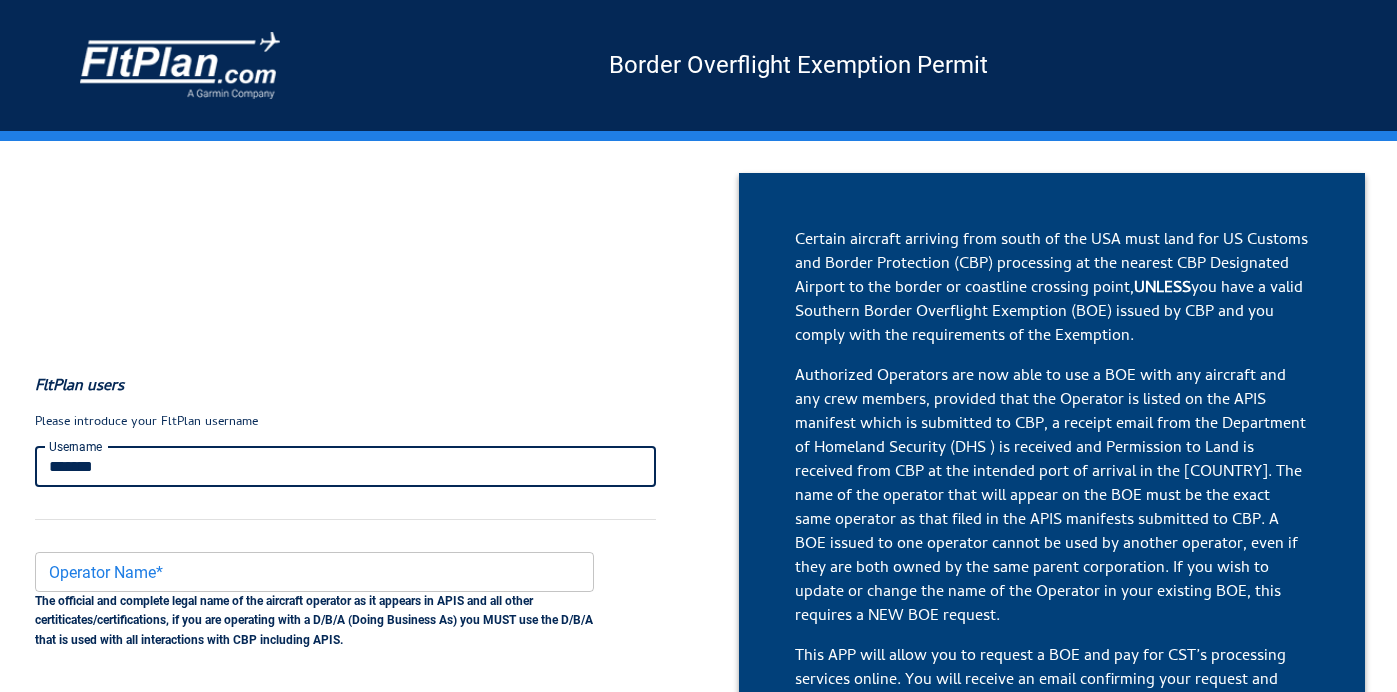 type on "*******" 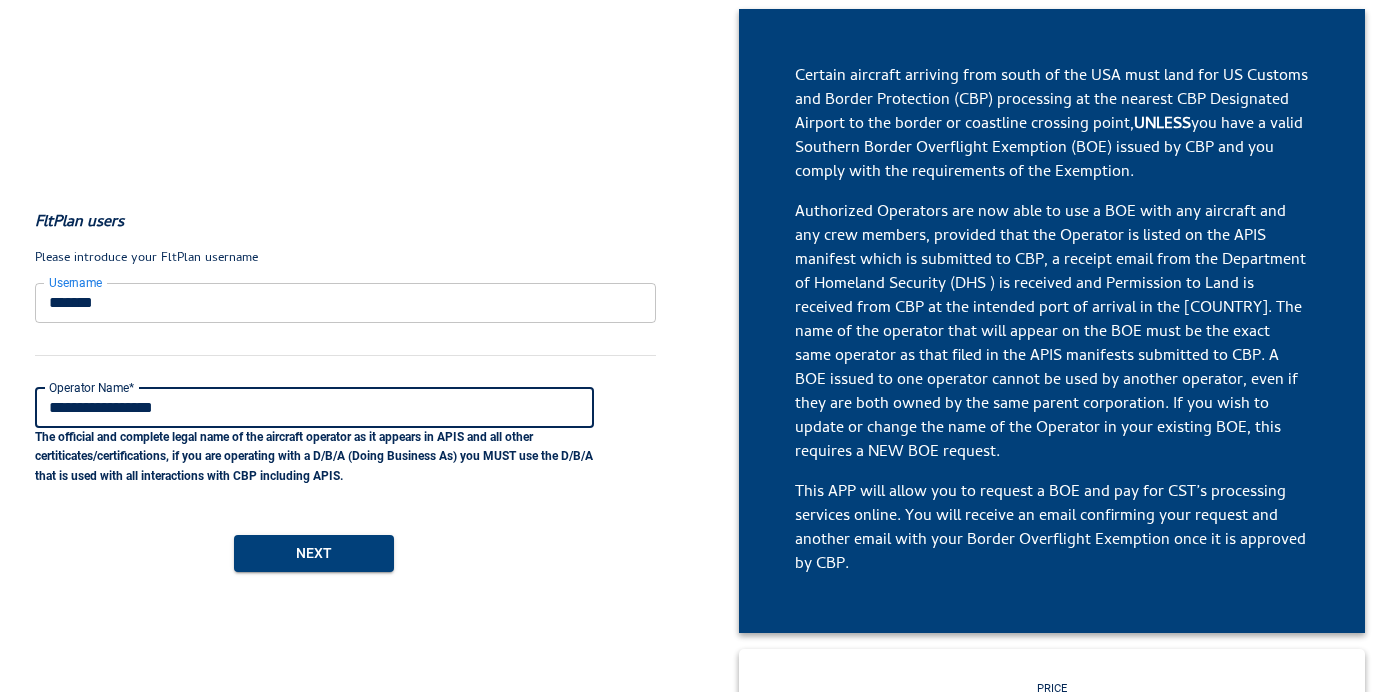 scroll, scrollTop: 167, scrollLeft: 0, axis: vertical 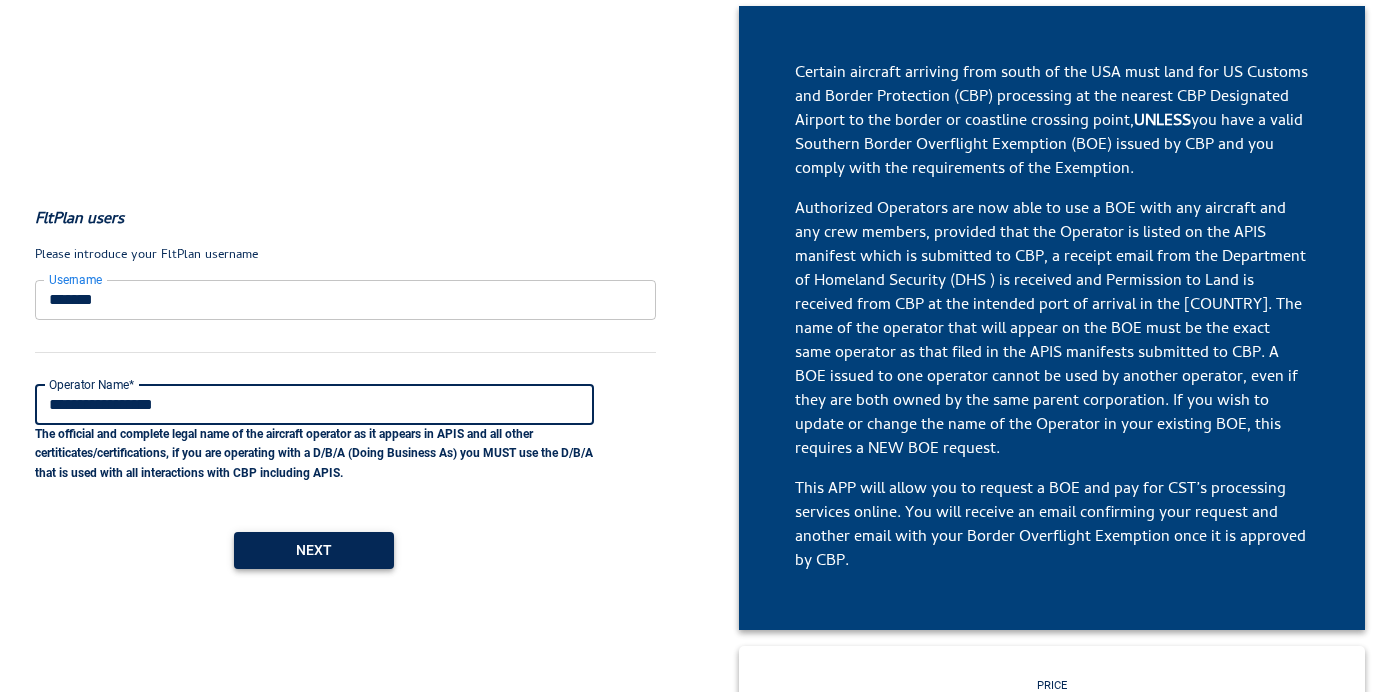 type on "**********" 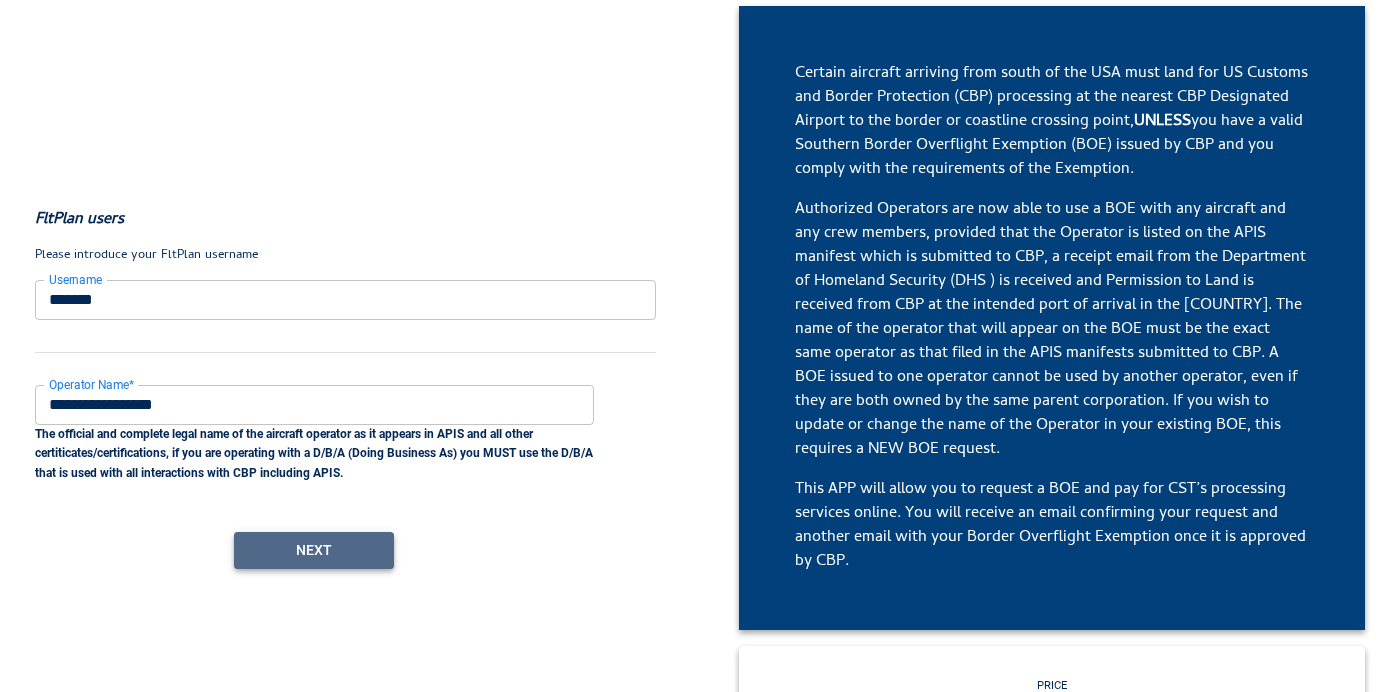 click on "Next" at bounding box center (314, 550) 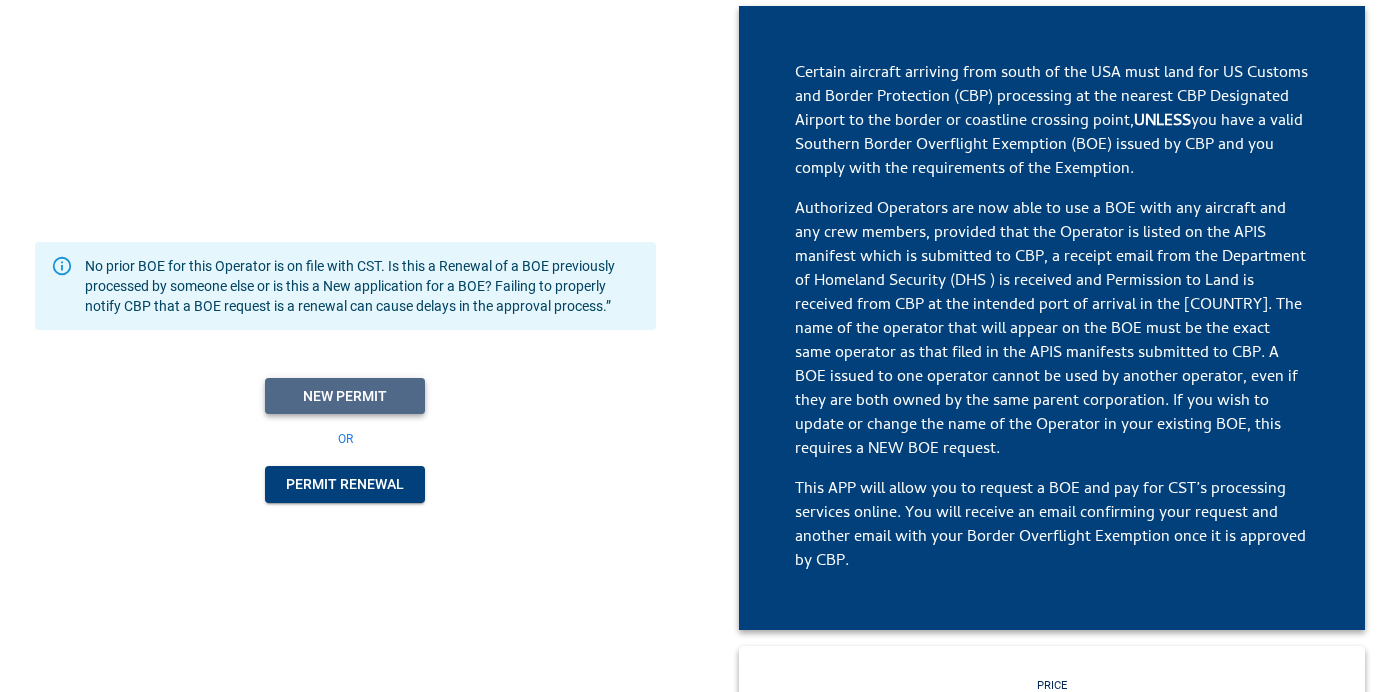 click on "New Permit" at bounding box center (345, 396) 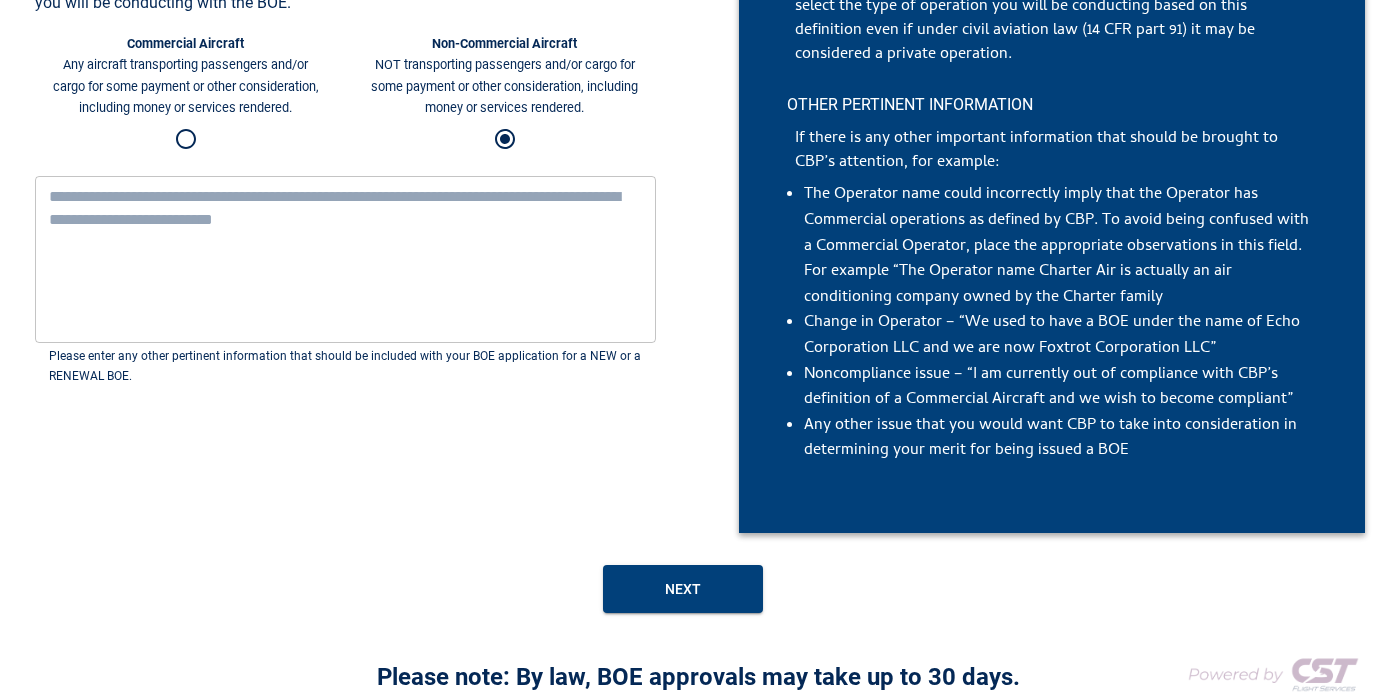 scroll, scrollTop: 409, scrollLeft: 0, axis: vertical 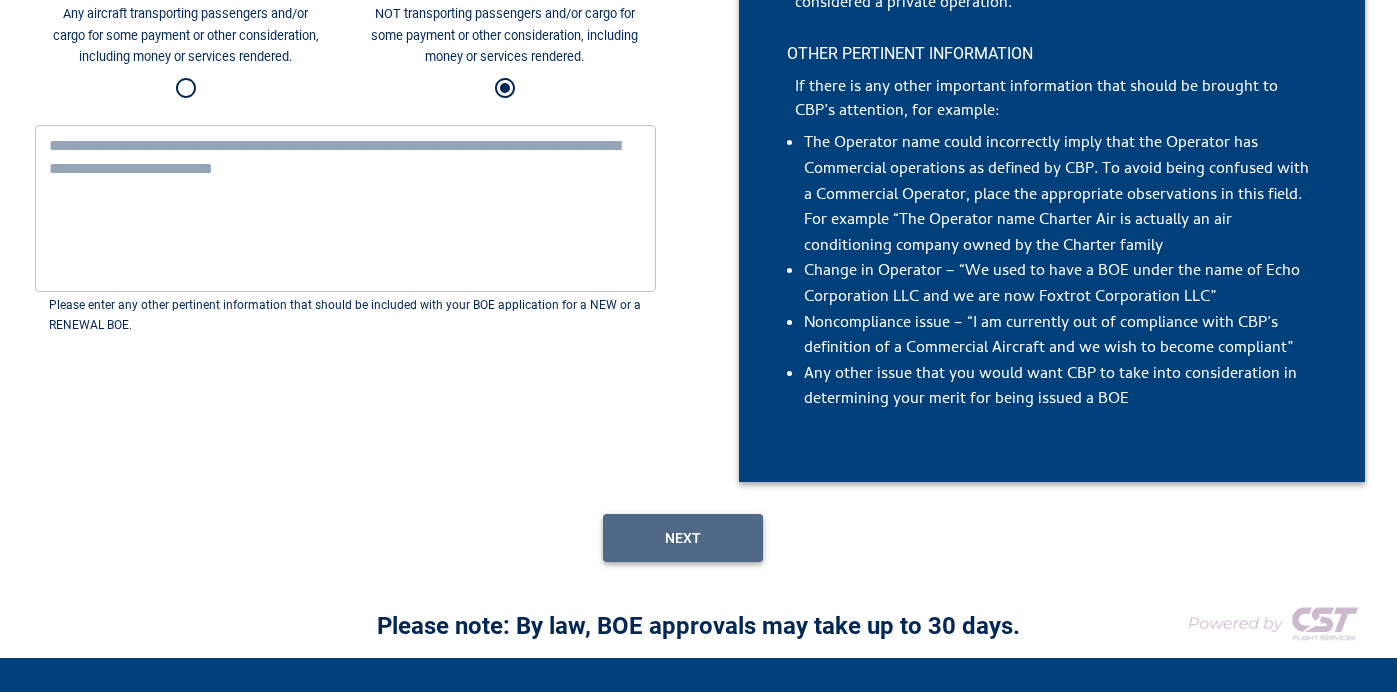 click on "Next" at bounding box center (683, 538) 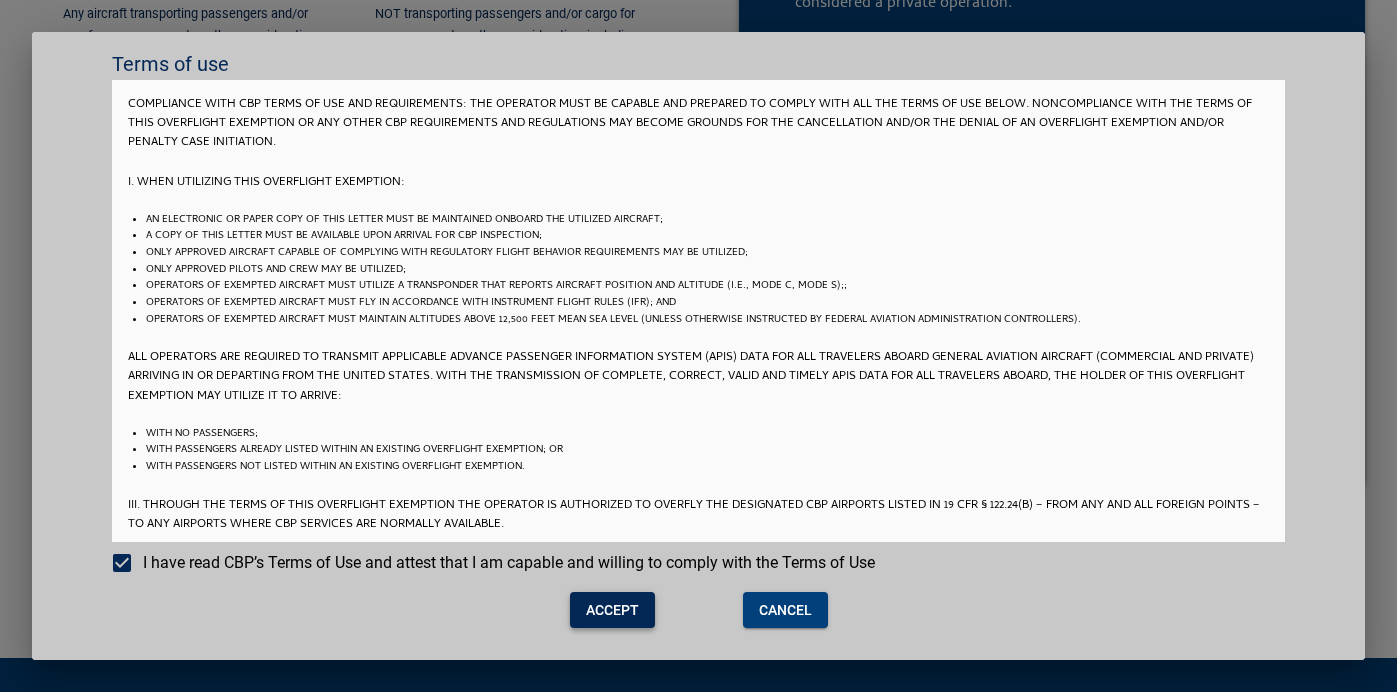 click on "Accept" at bounding box center [612, 610] 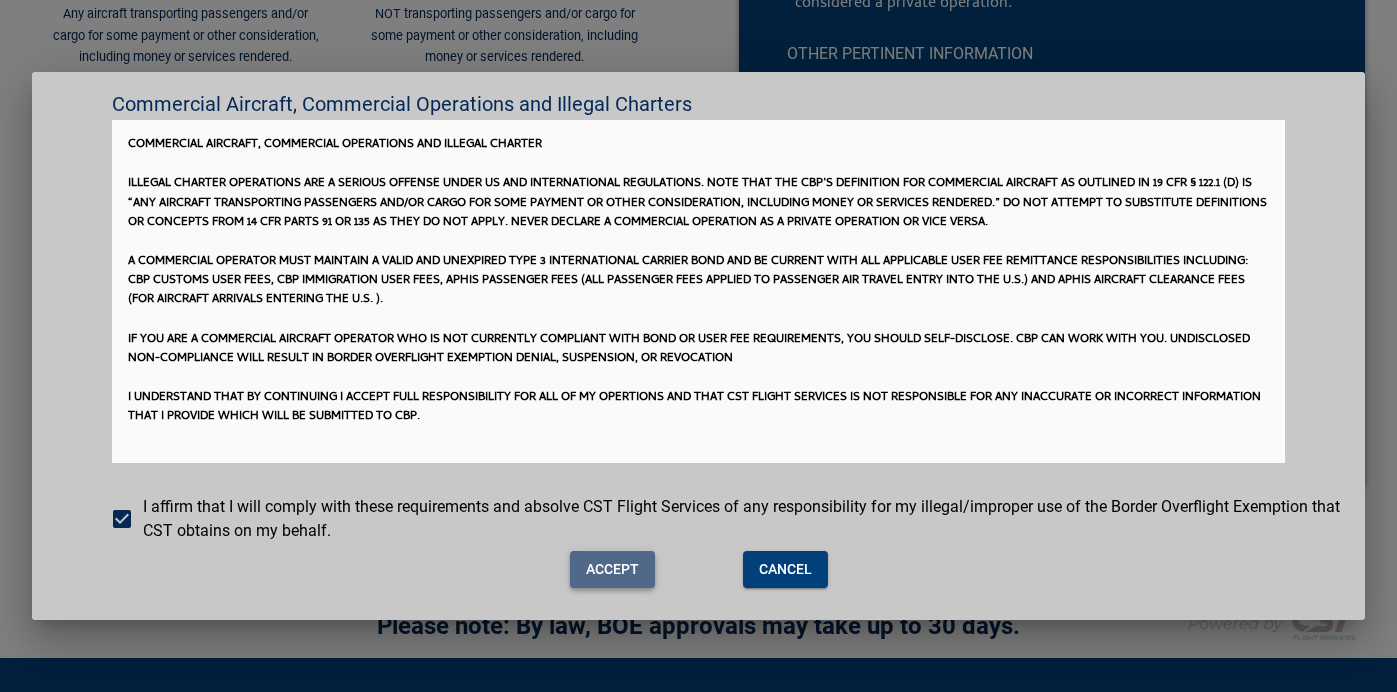 click on "Accept" at bounding box center (612, 569) 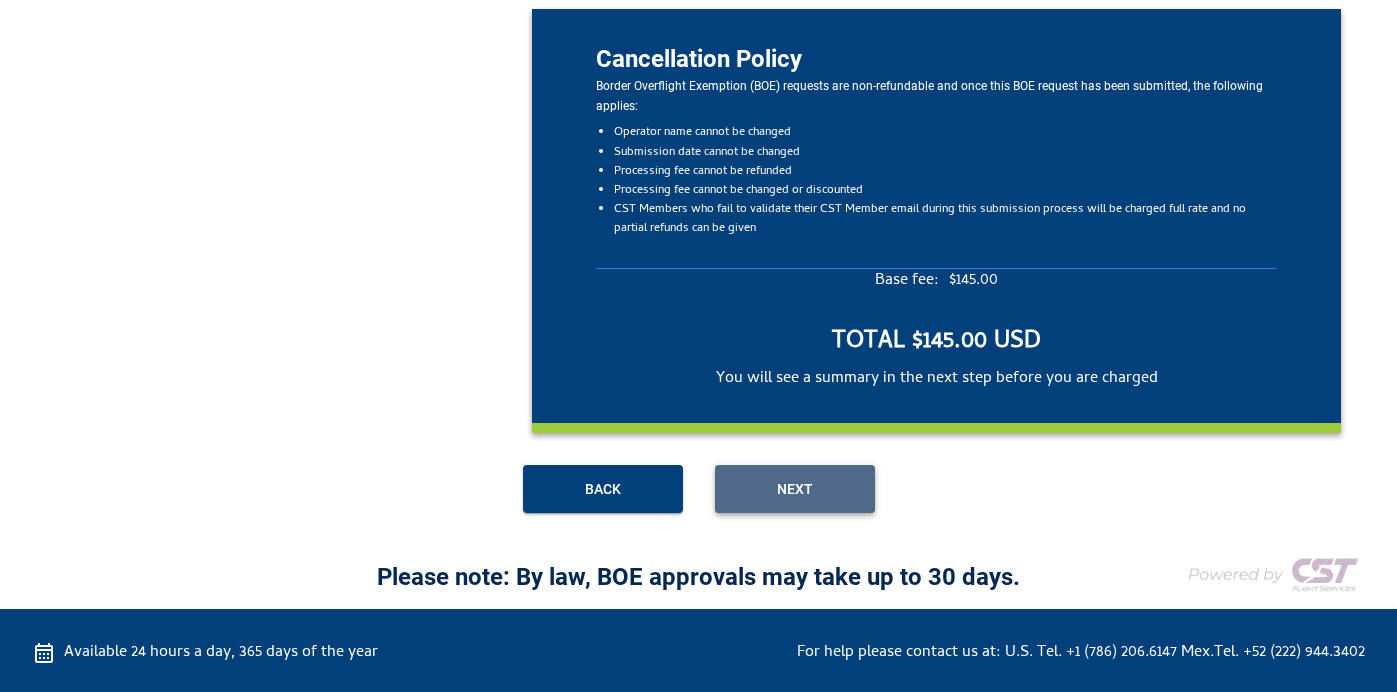click on "Next" at bounding box center [795, 489] 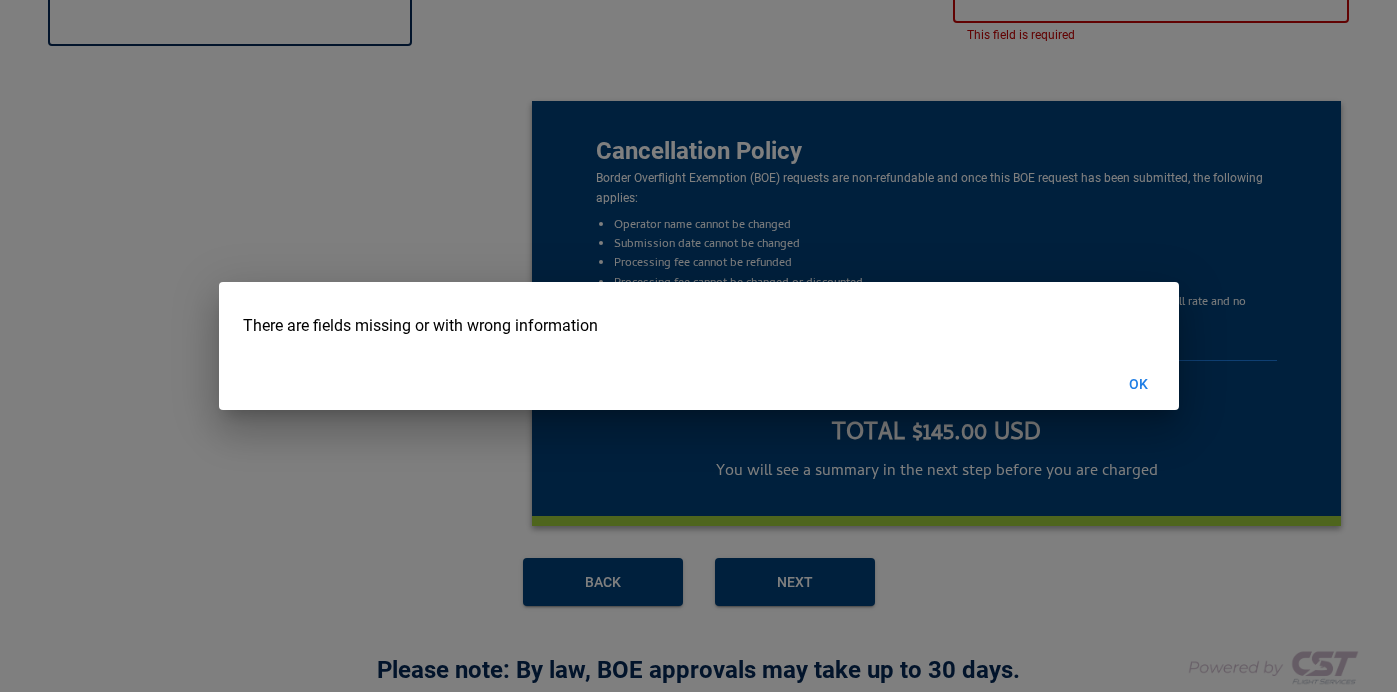 click on "OK" at bounding box center [1139, 384] 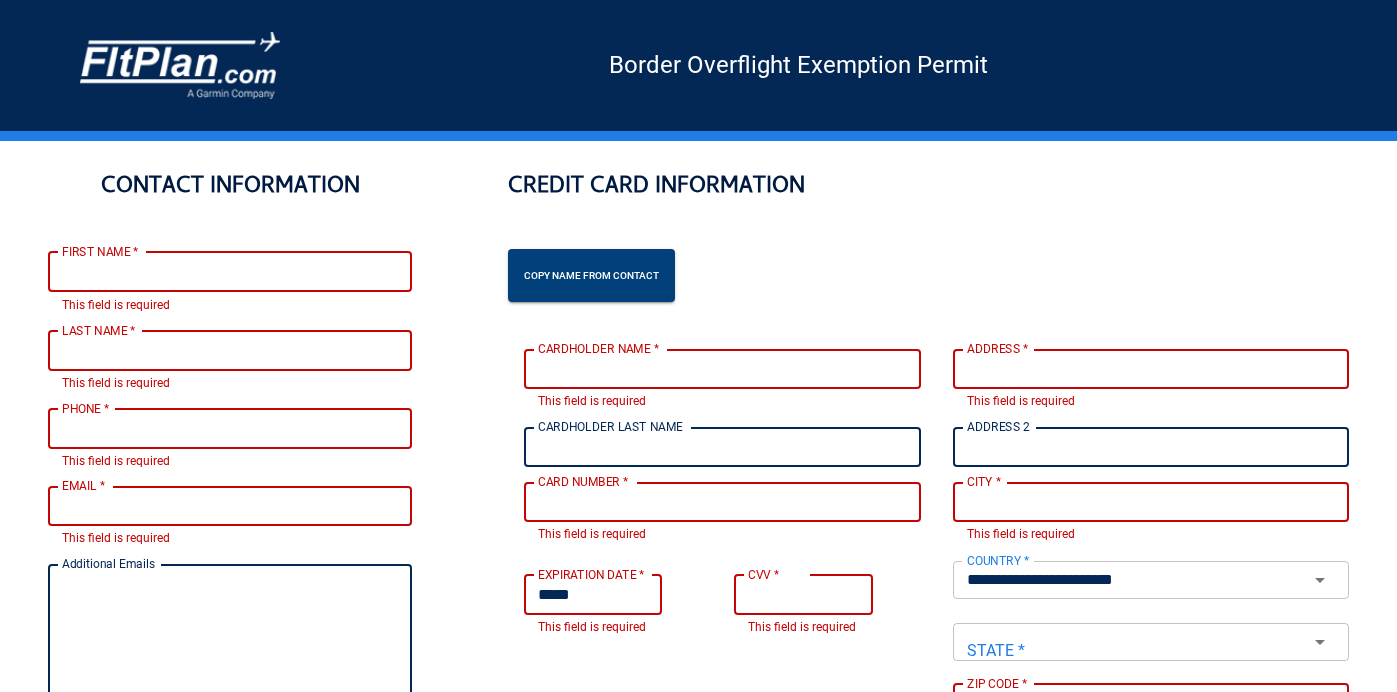 scroll, scrollTop: 0, scrollLeft: 0, axis: both 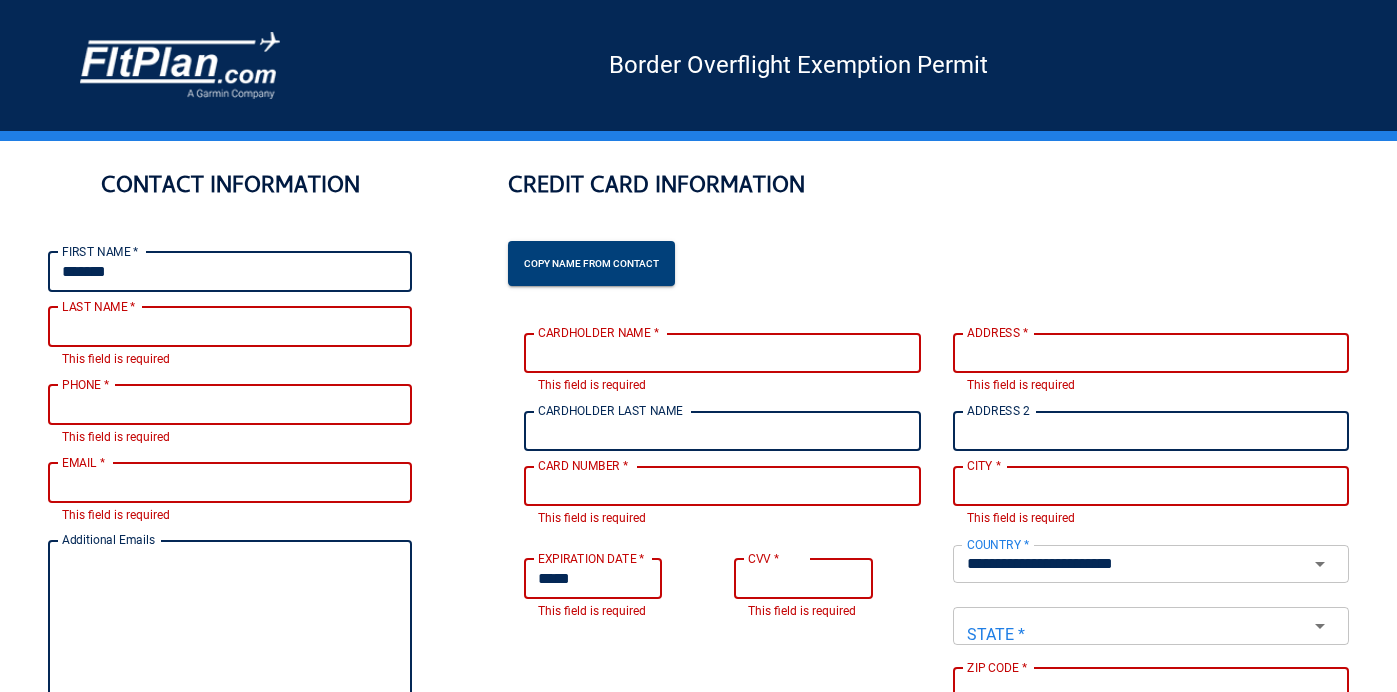 type on "*******" 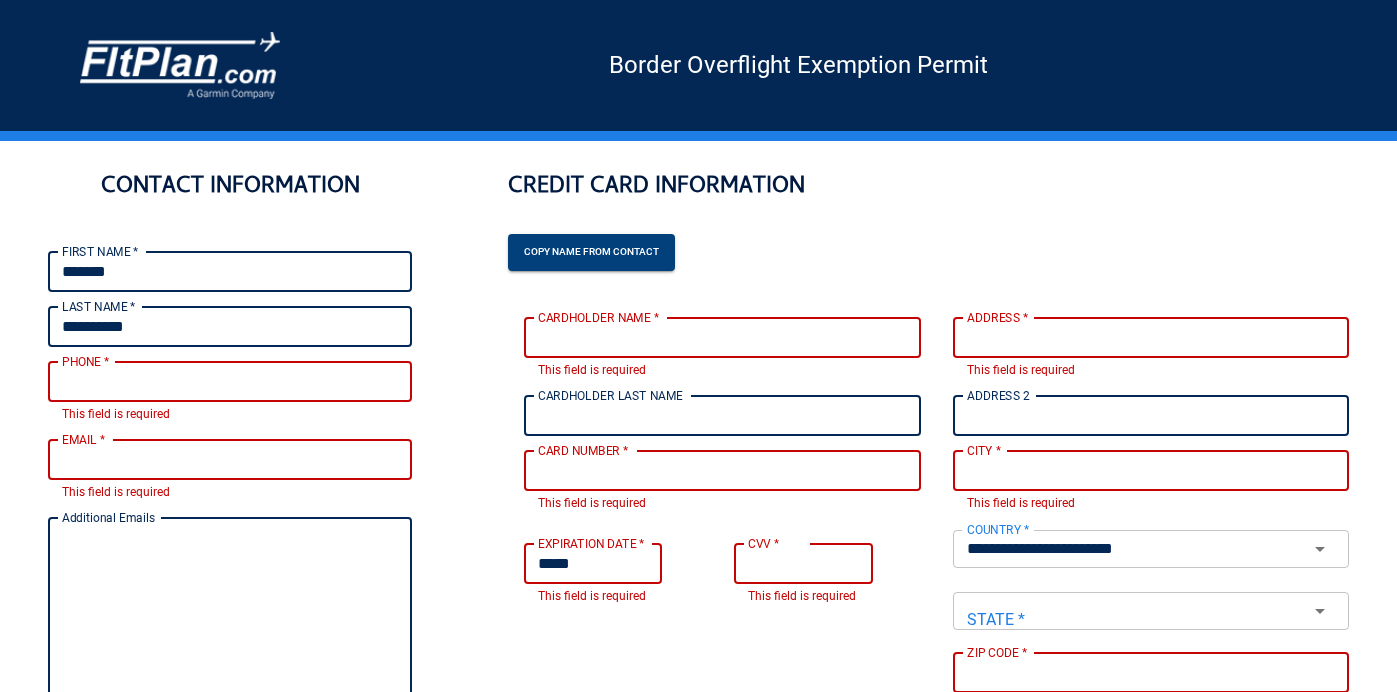 type on "**********" 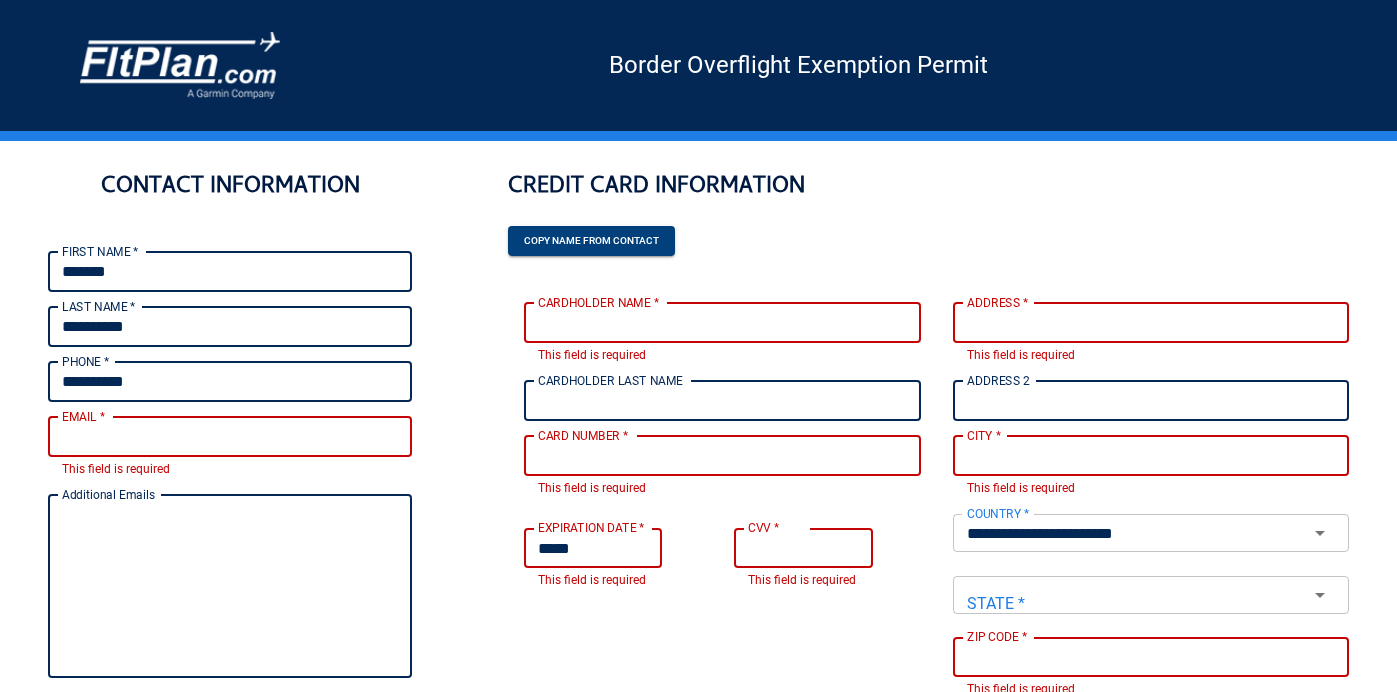 type on "**********" 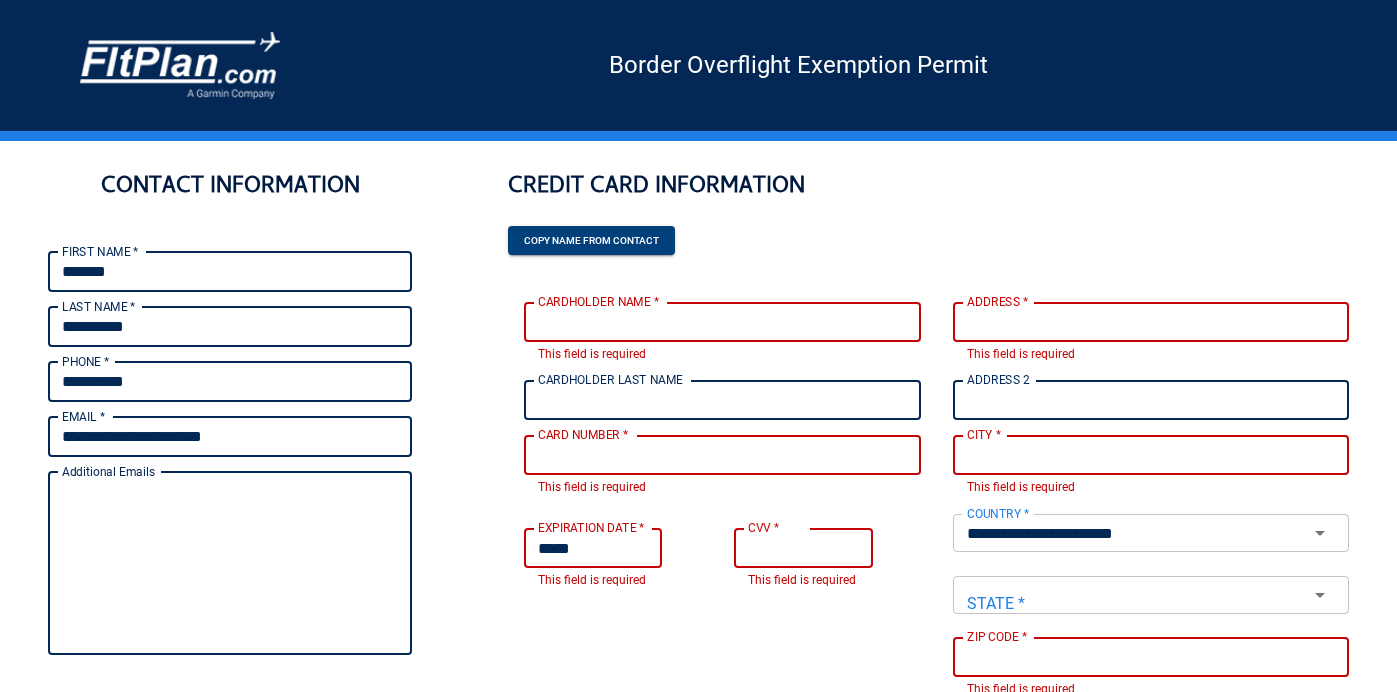 type on "**********" 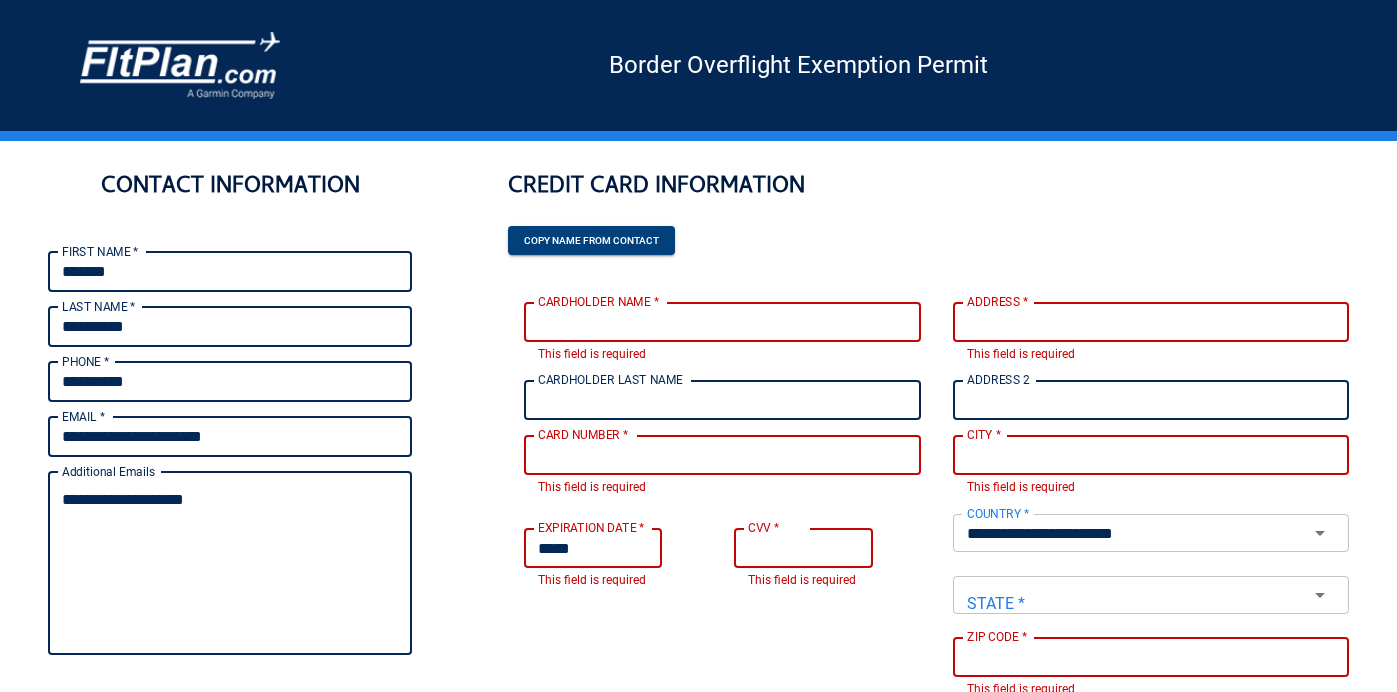 type on "**********" 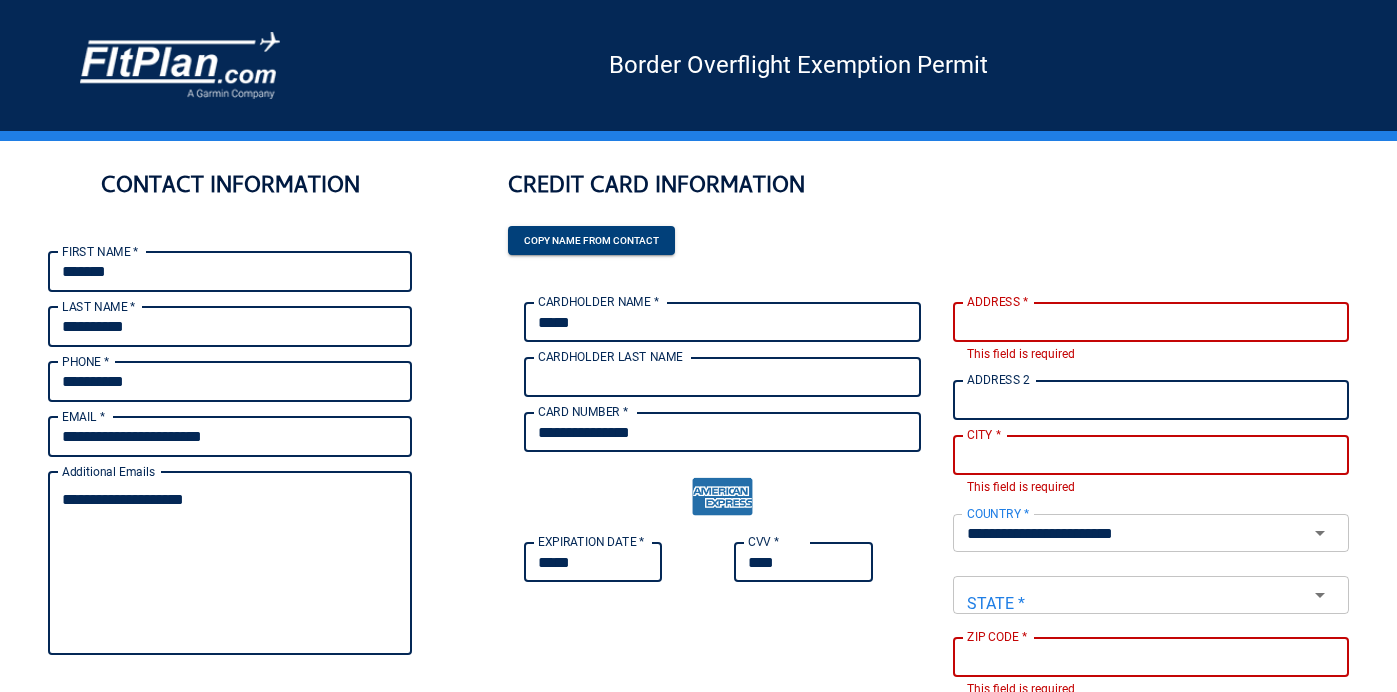 type on "*****" 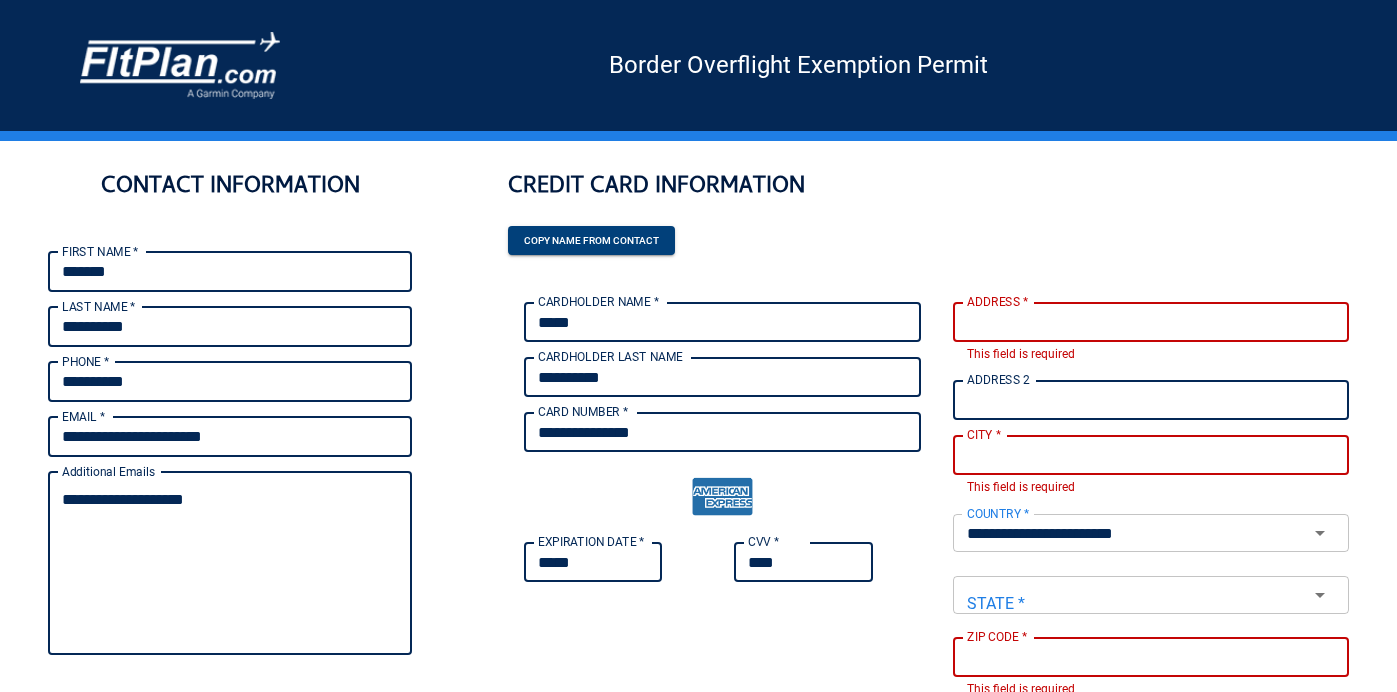 type on "**********" 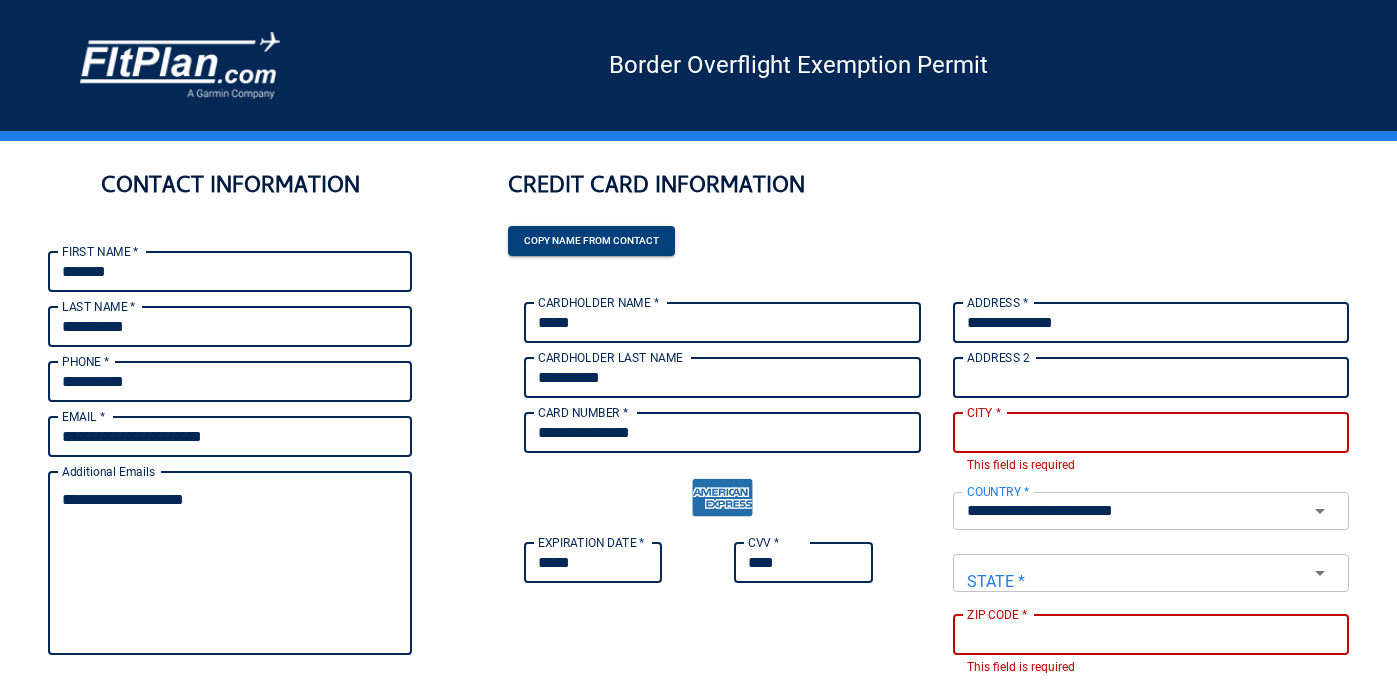 type on "**********" 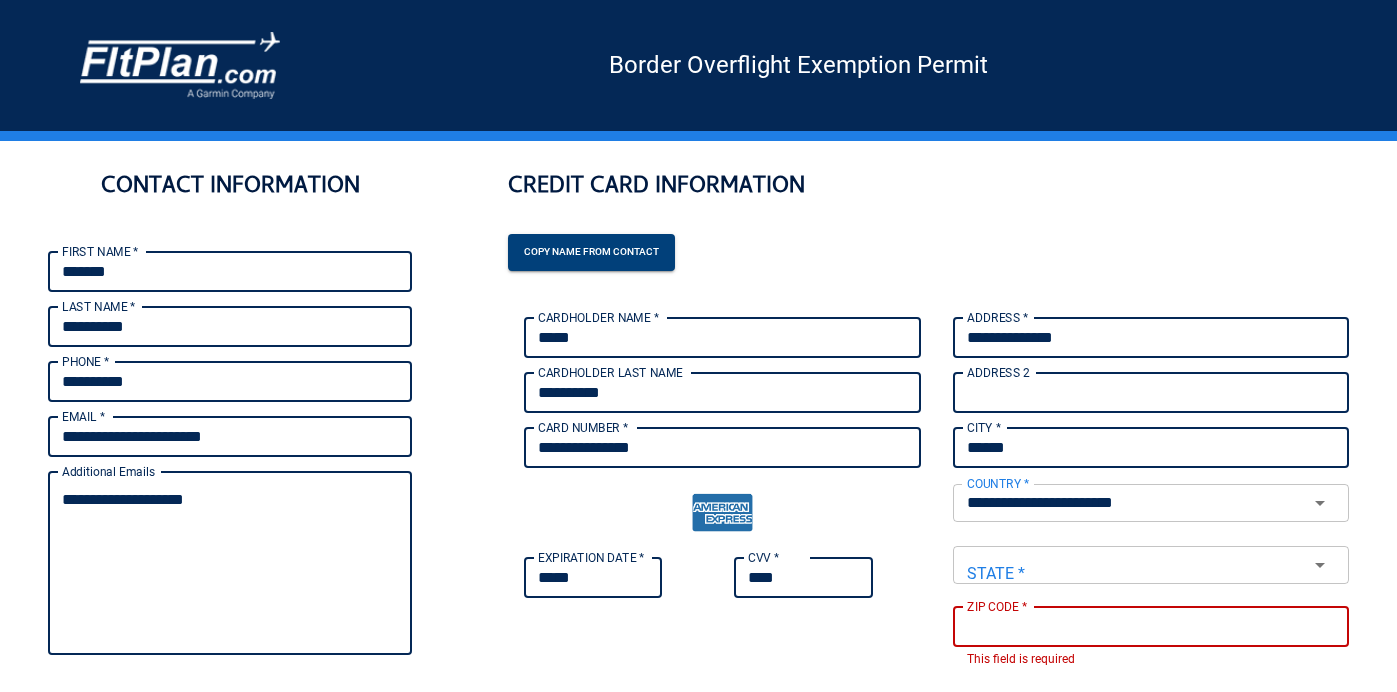 type on "******" 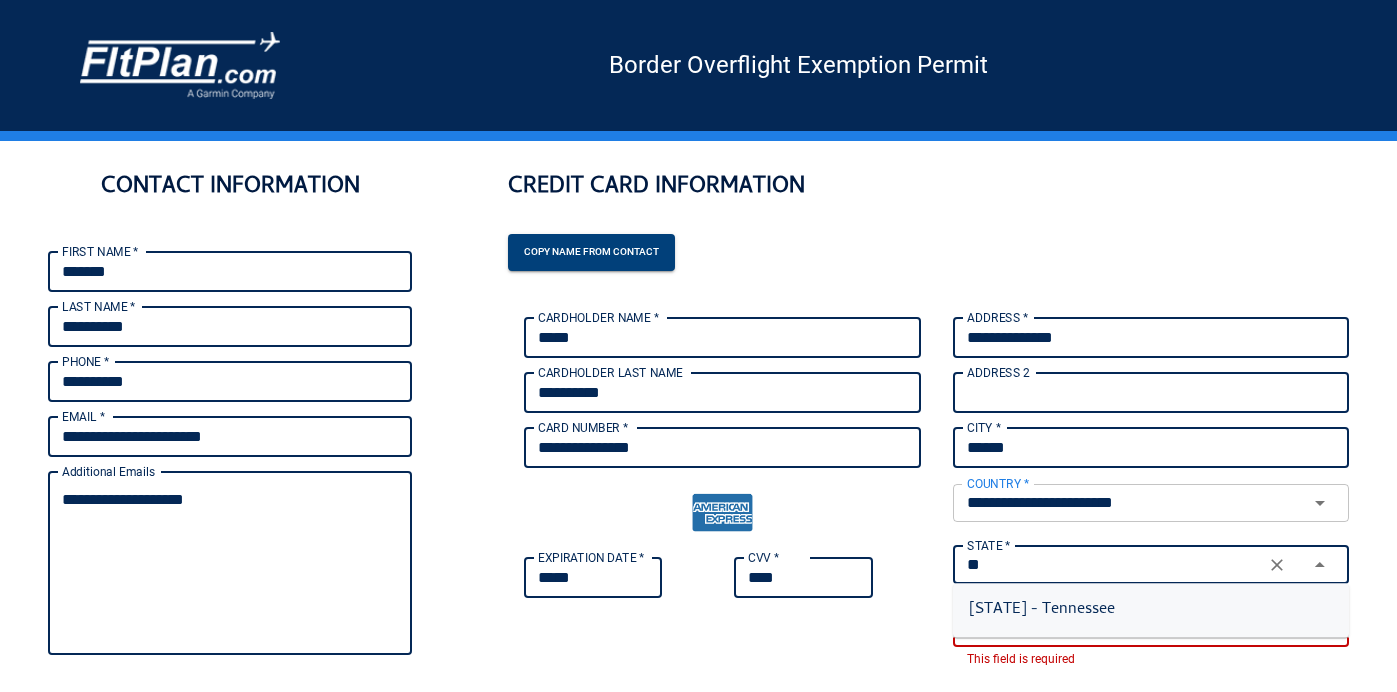 click on "[STATE] - Tennessee" at bounding box center (1151, 611) 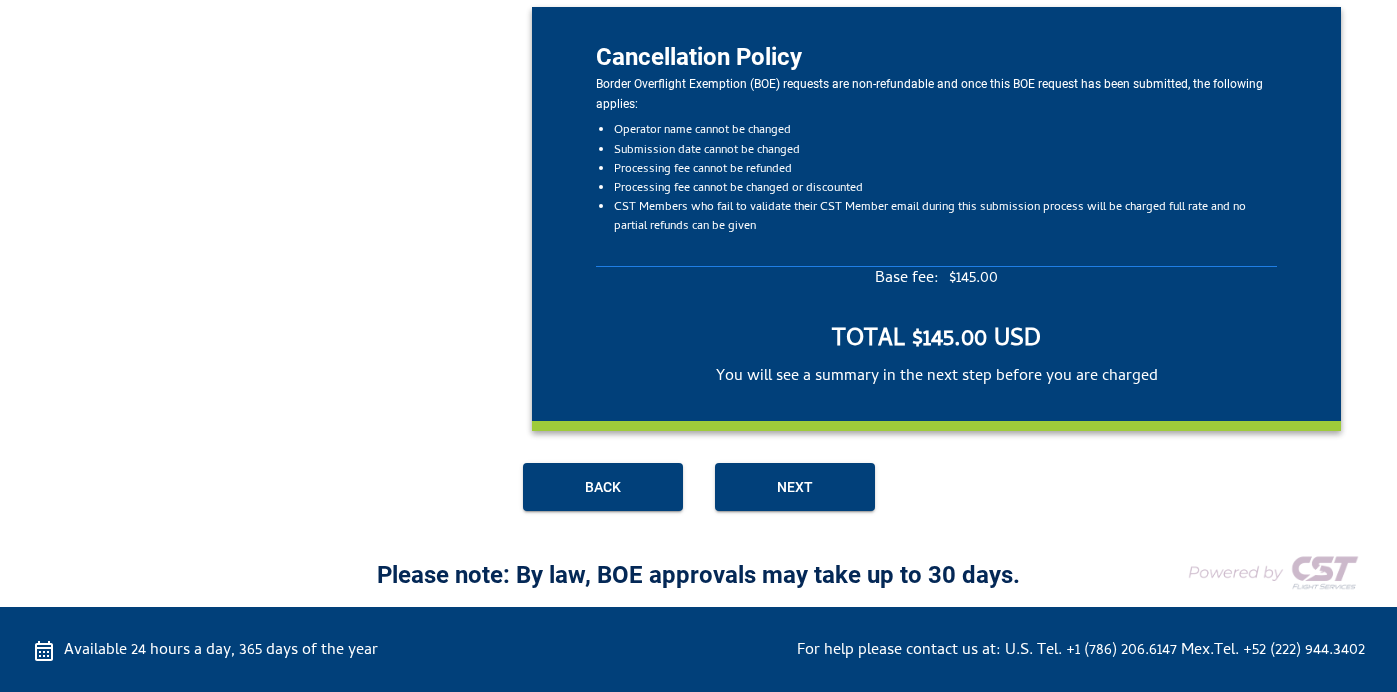 scroll, scrollTop: 701, scrollLeft: 0, axis: vertical 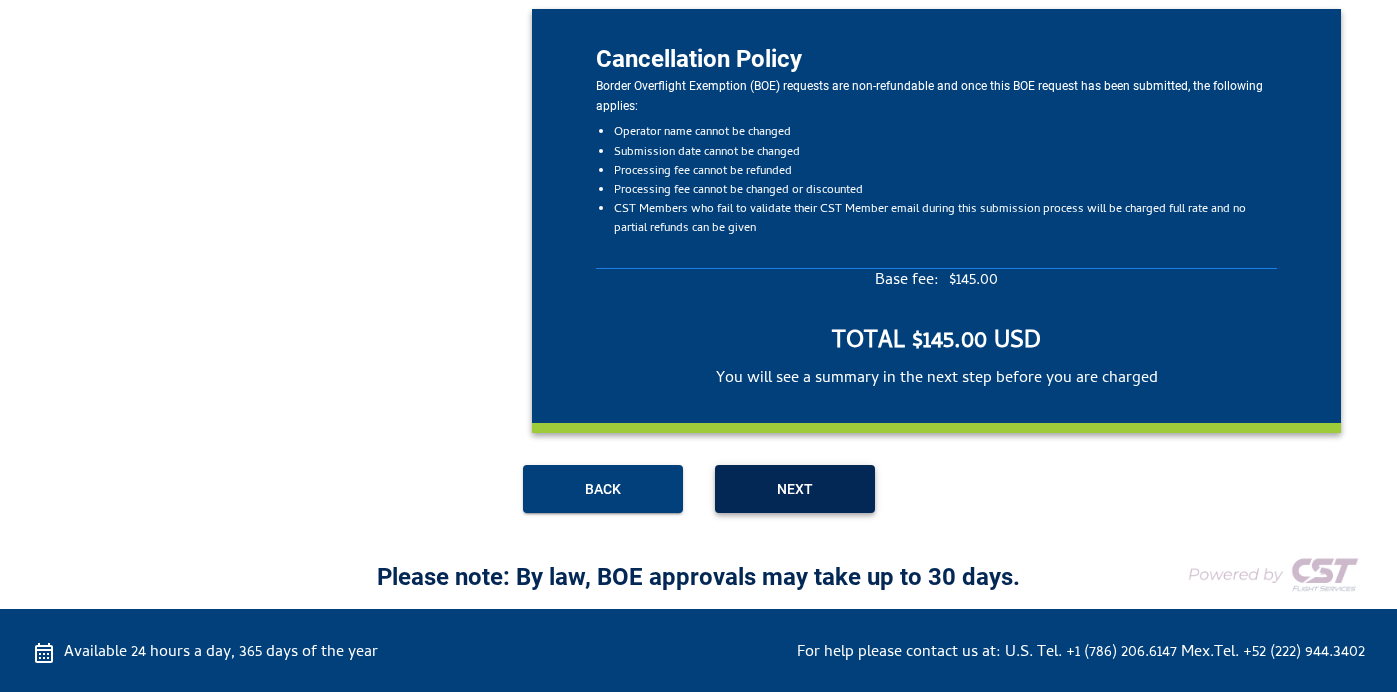 type on "*****" 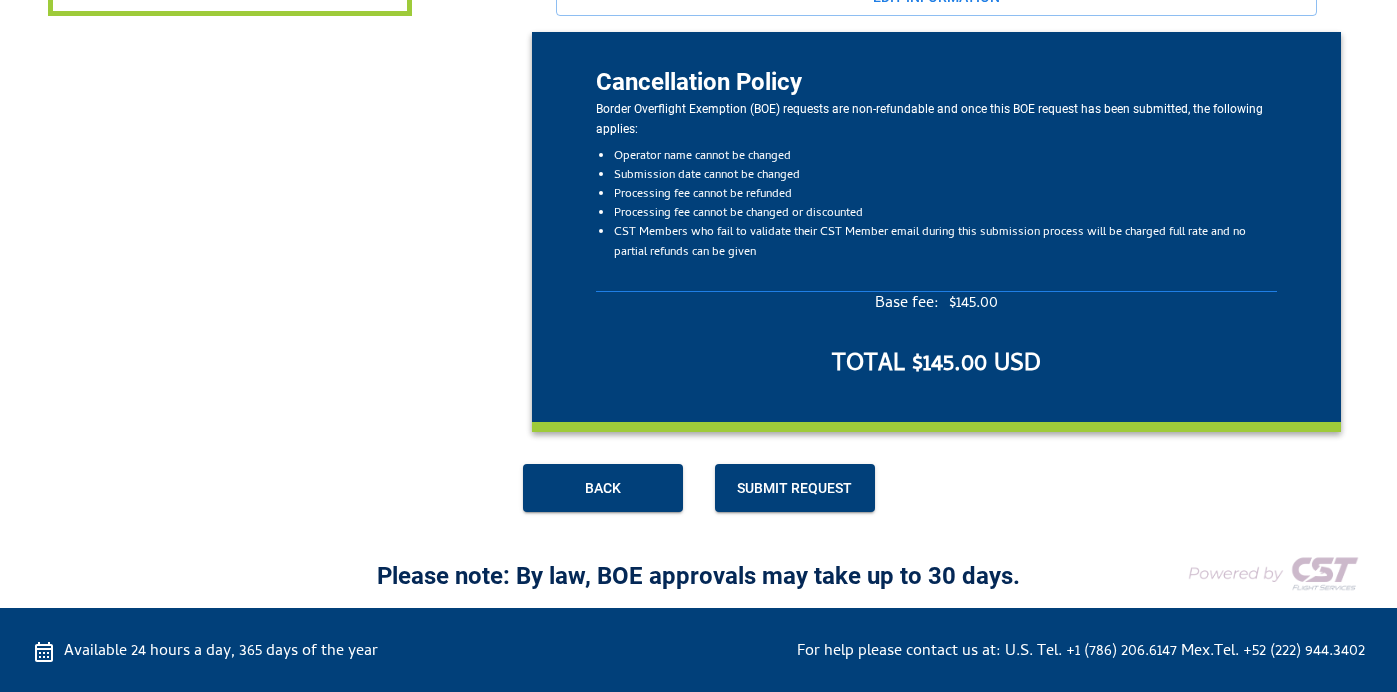 scroll, scrollTop: 593, scrollLeft: 0, axis: vertical 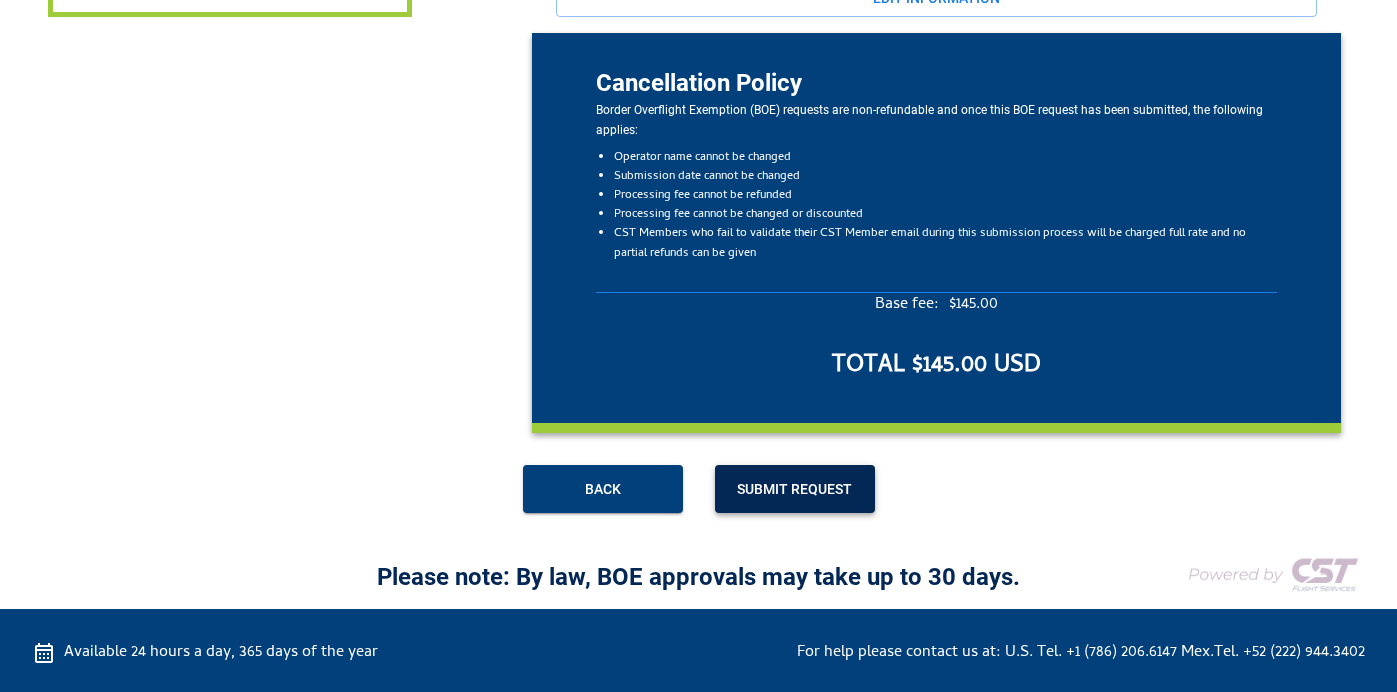 click on "Submit Request" at bounding box center (795, 489) 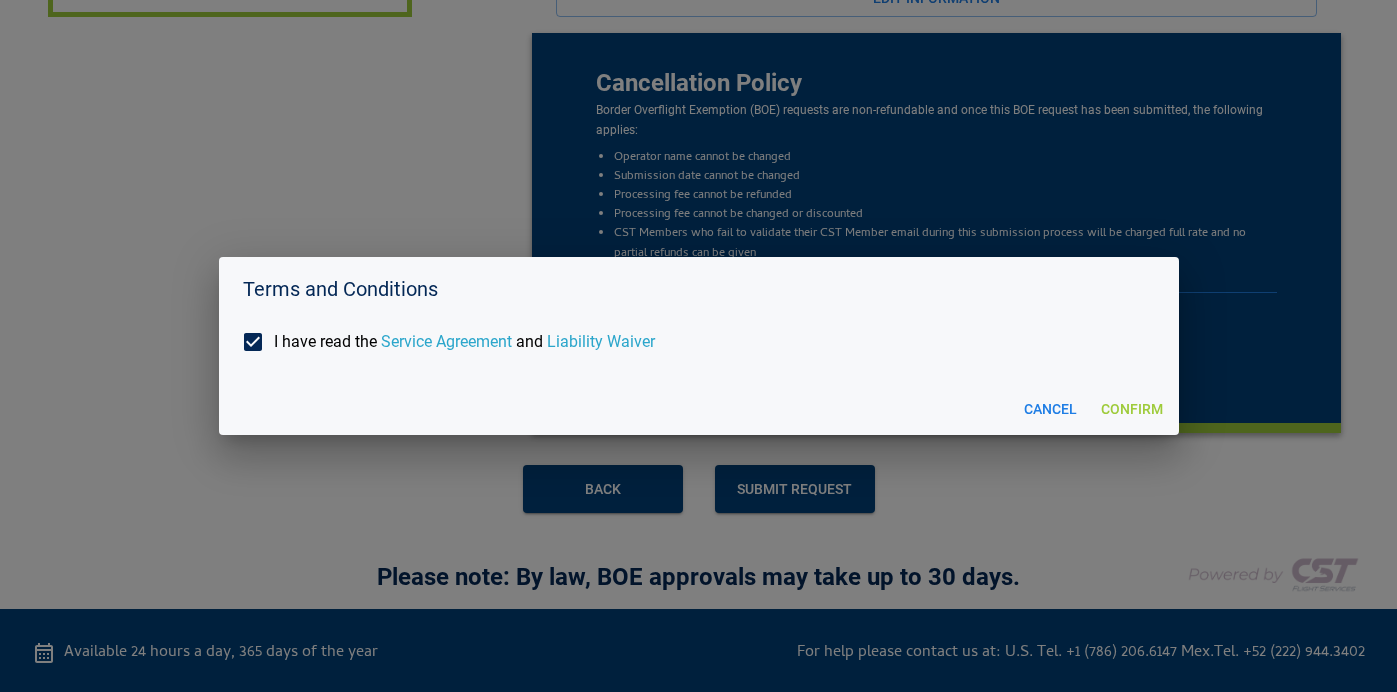 click on "Confirm" at bounding box center (1132, 409) 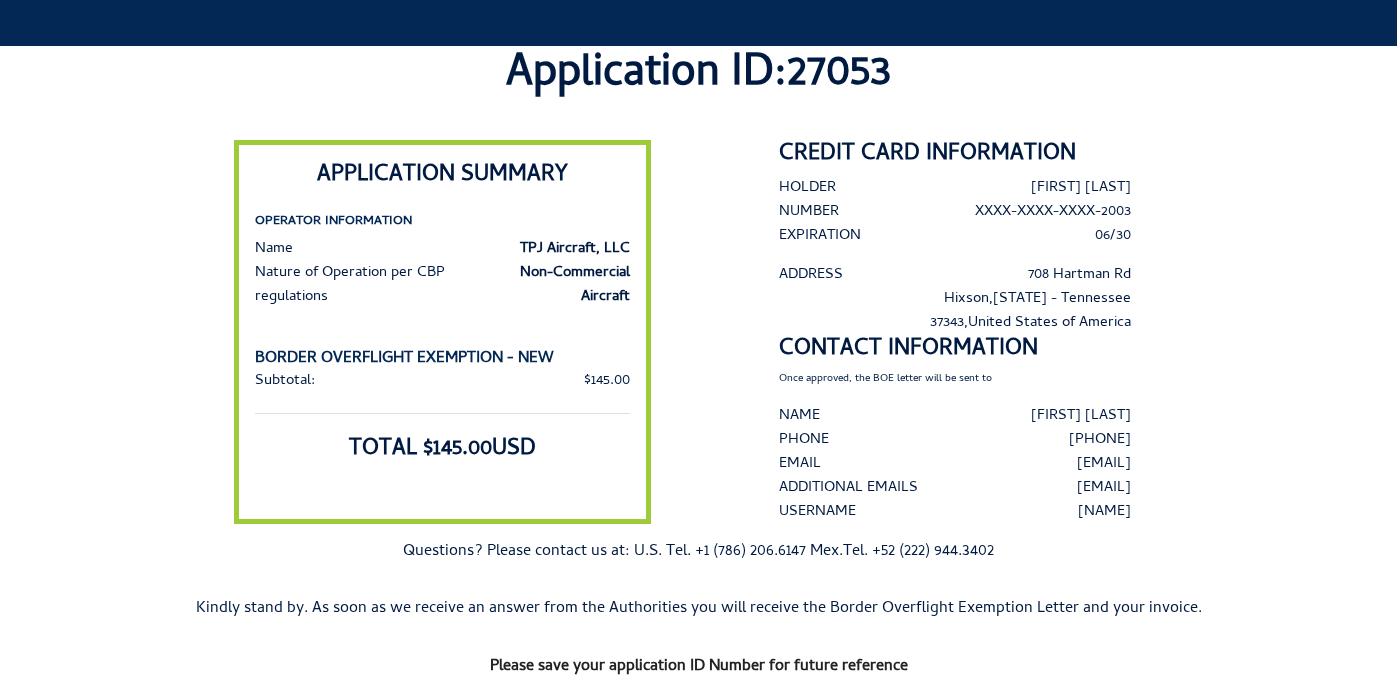 scroll, scrollTop: 104, scrollLeft: 0, axis: vertical 